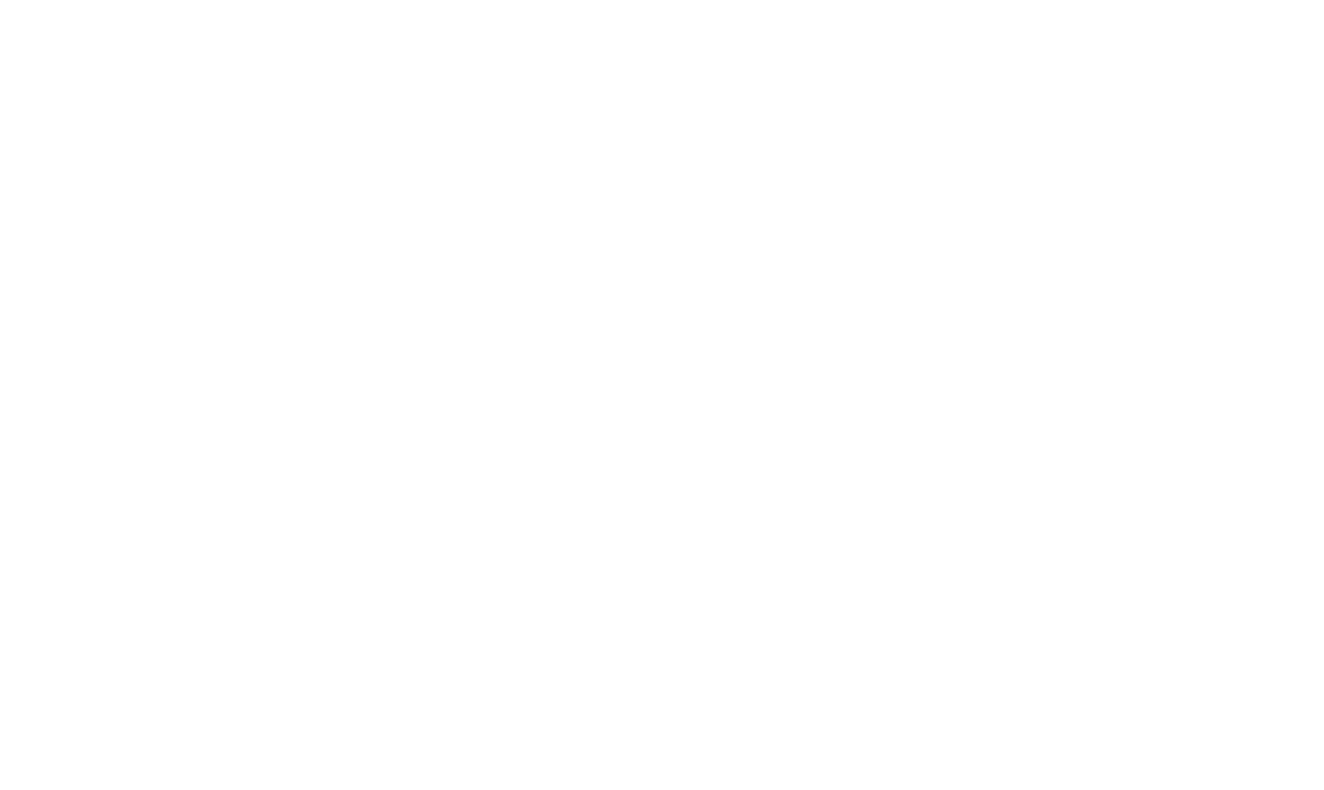 scroll, scrollTop: 0, scrollLeft: 0, axis: both 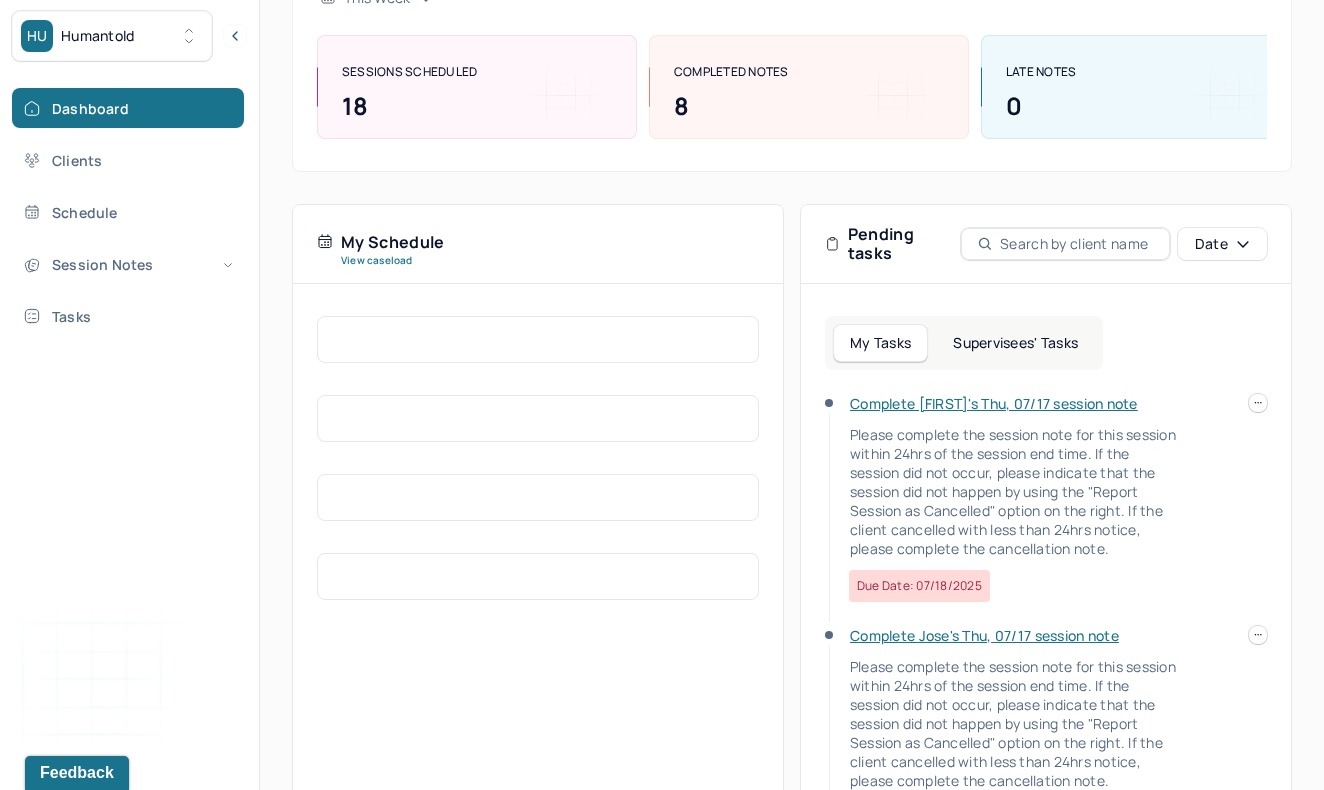 click on "Complete [FIRST]'s Thu, 07/17 session note" at bounding box center (994, 403) 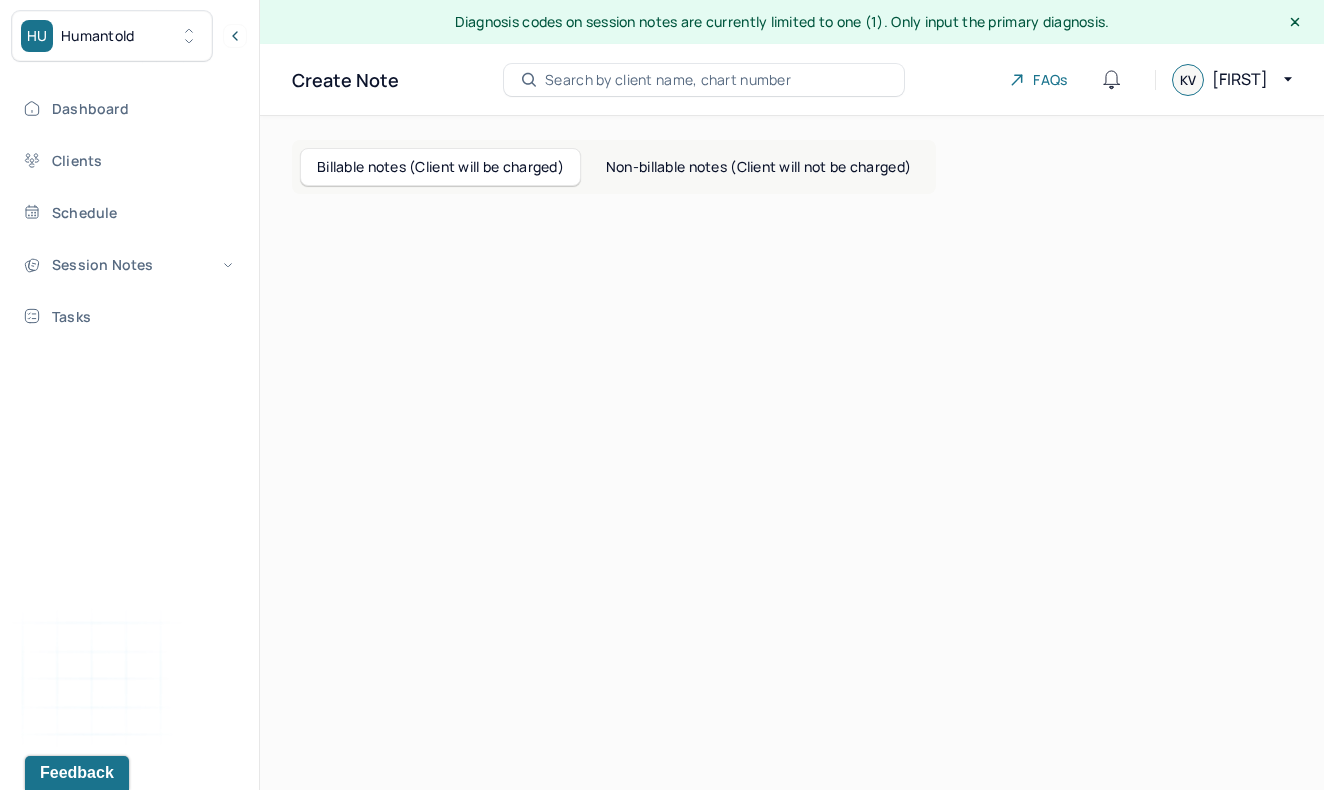 scroll, scrollTop: 0, scrollLeft: 0, axis: both 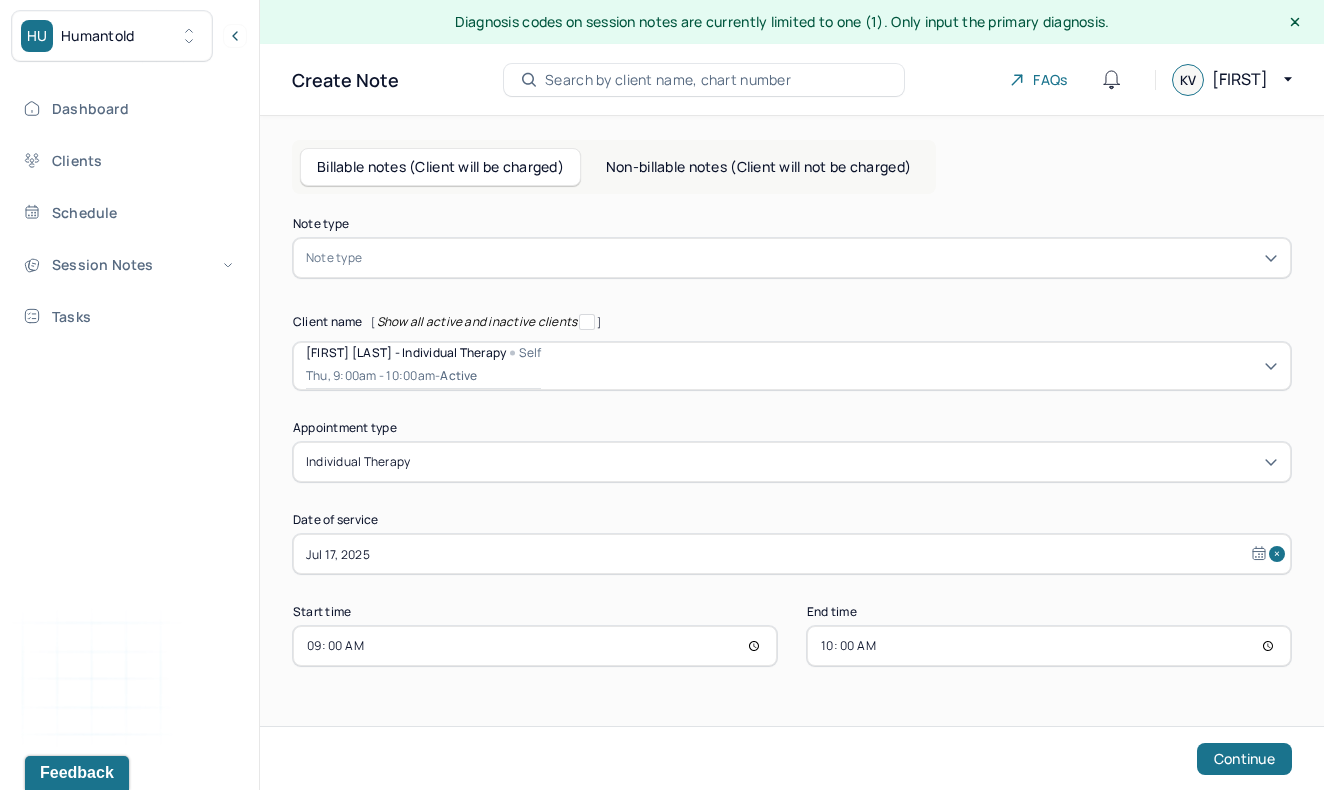 click on "Search by client name, chart number" at bounding box center (668, 80) 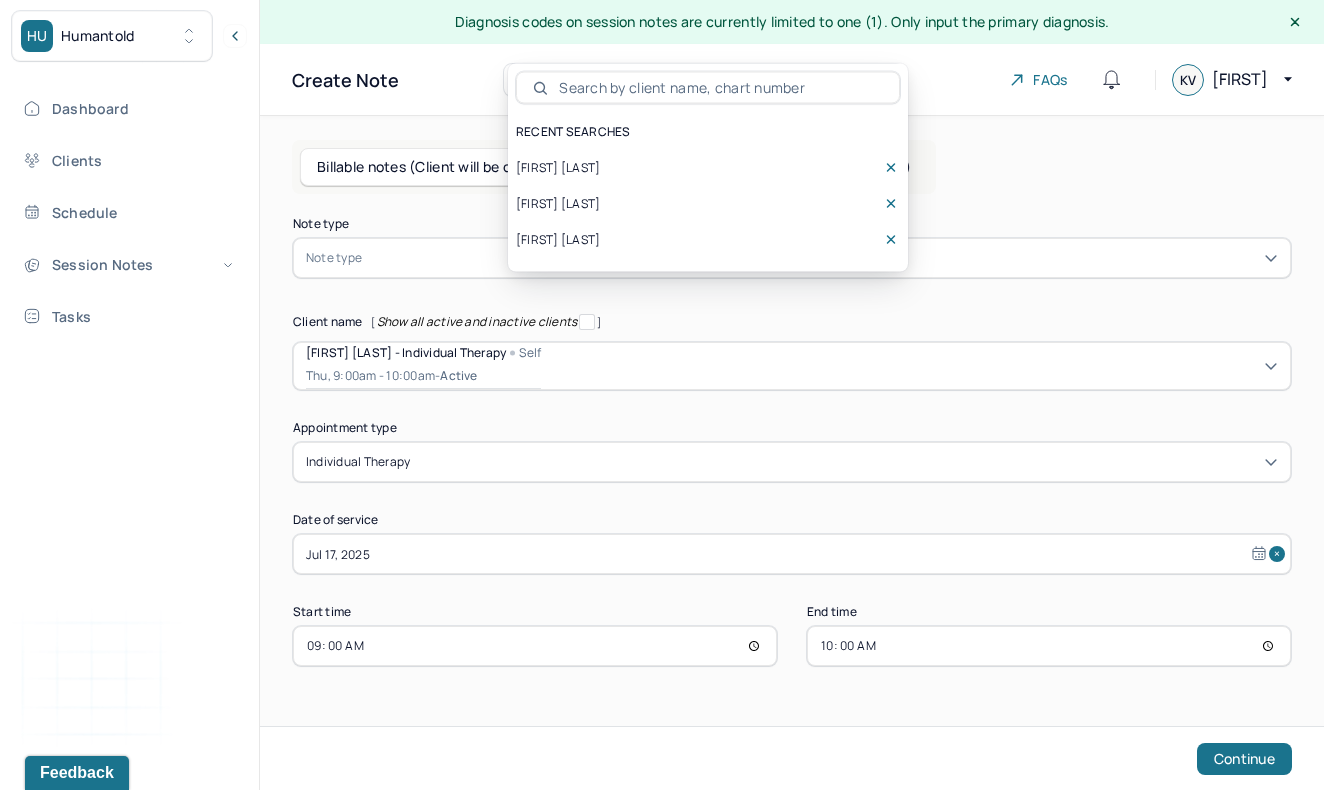 scroll, scrollTop: 0, scrollLeft: 0, axis: both 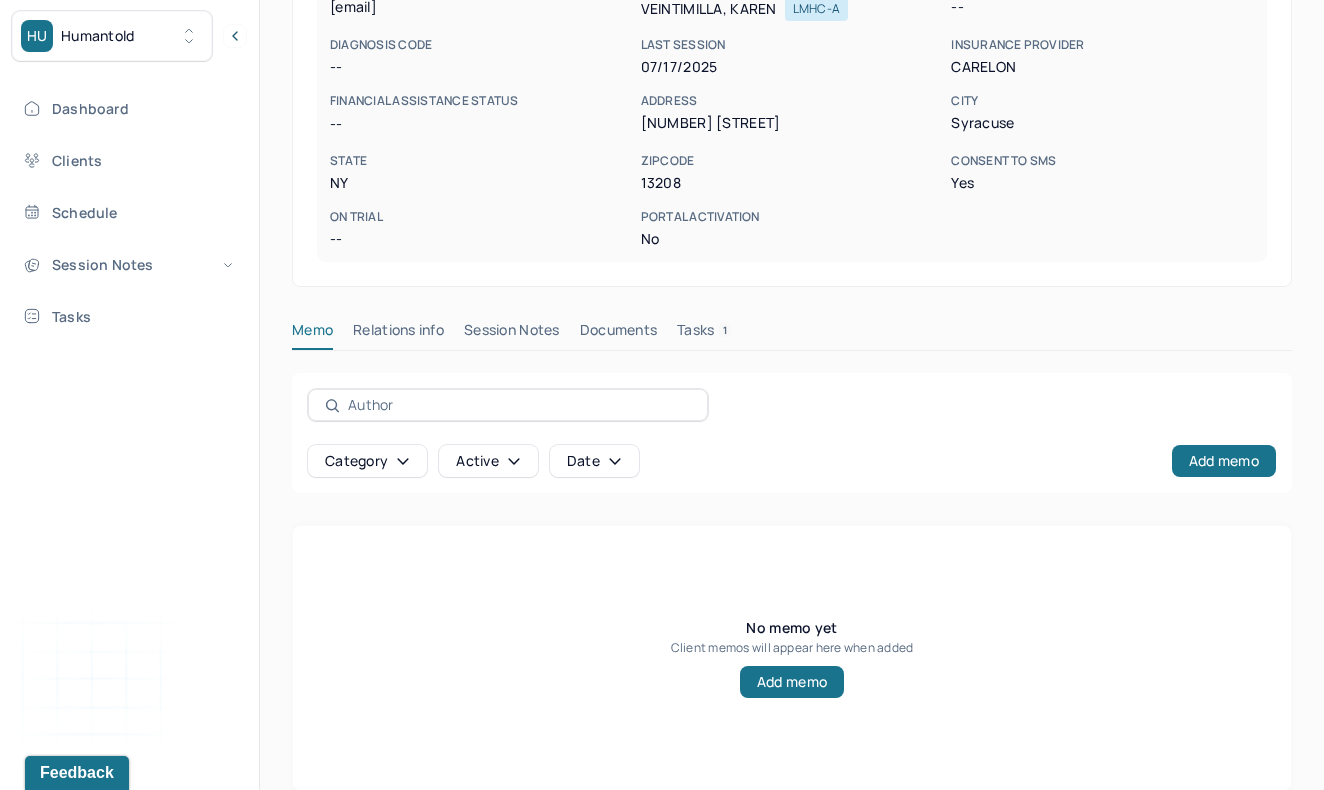 click on "Relations info" at bounding box center (398, 334) 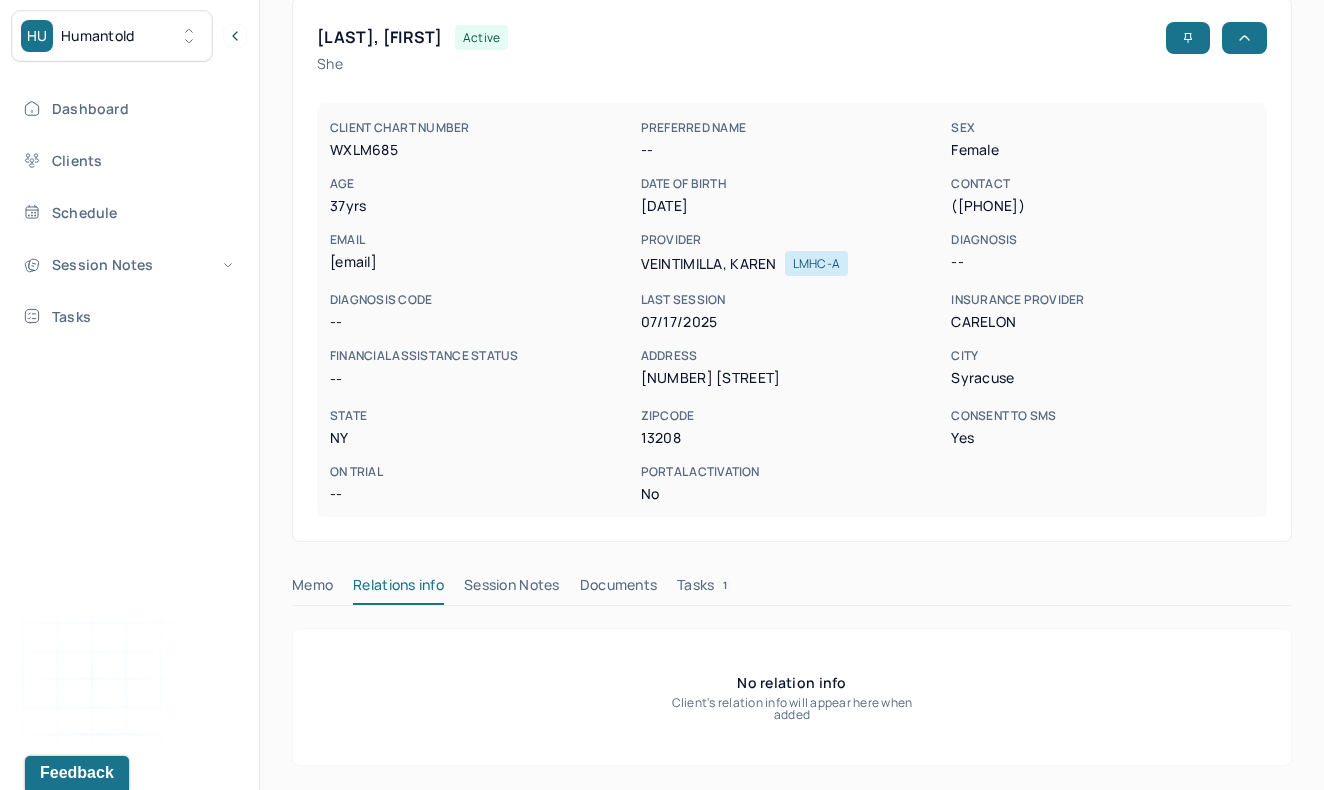 click on "Session Notes" at bounding box center [512, 589] 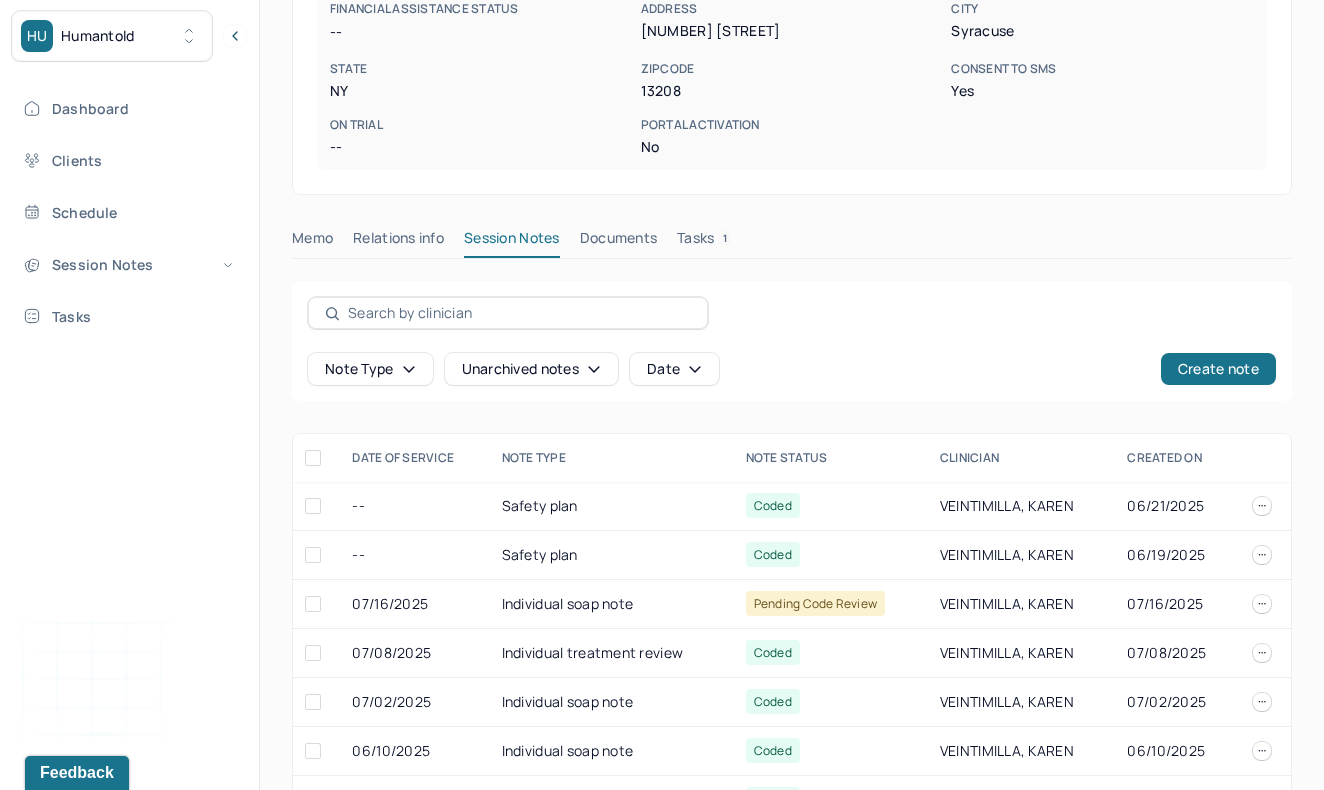 scroll, scrollTop: 519, scrollLeft: 0, axis: vertical 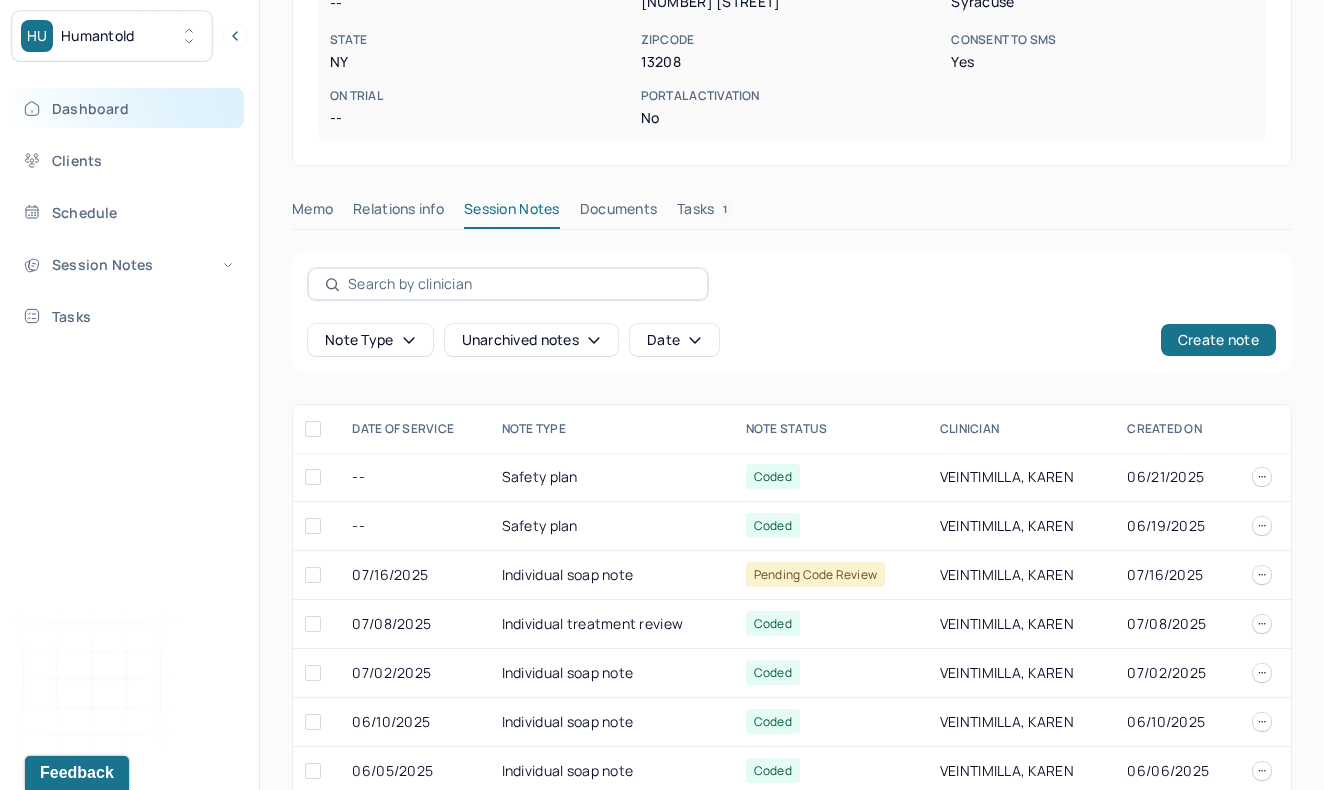 click on "Dashboard" at bounding box center (128, 108) 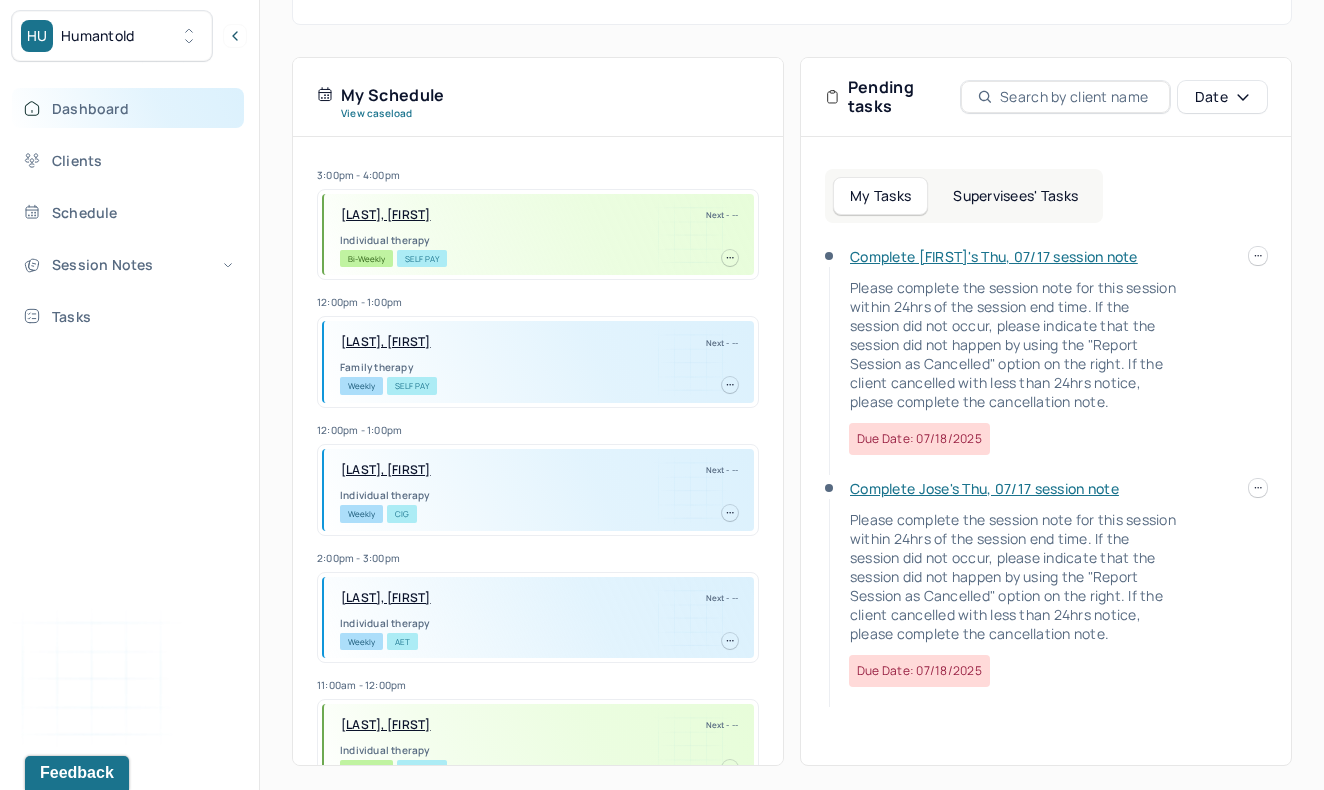 scroll, scrollTop: 418, scrollLeft: 0, axis: vertical 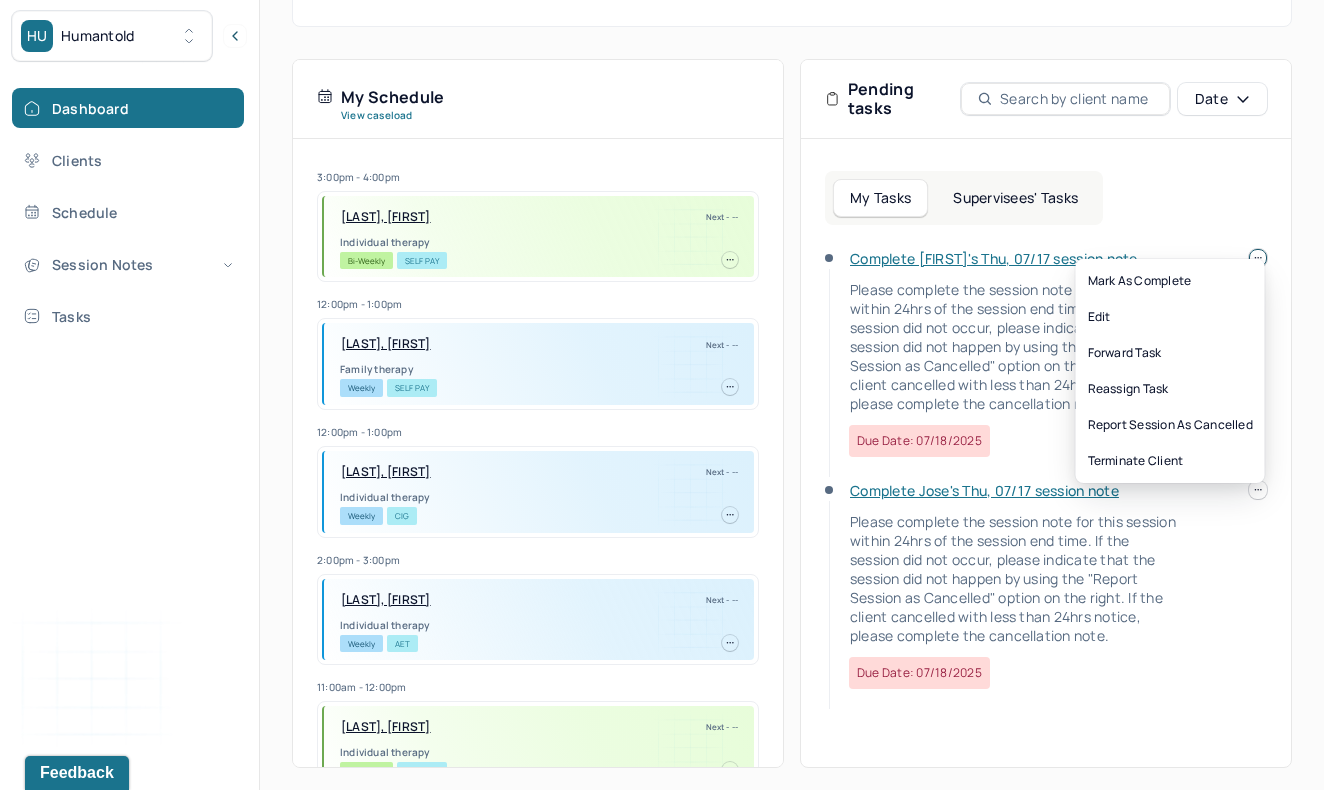click at bounding box center [1258, 258] 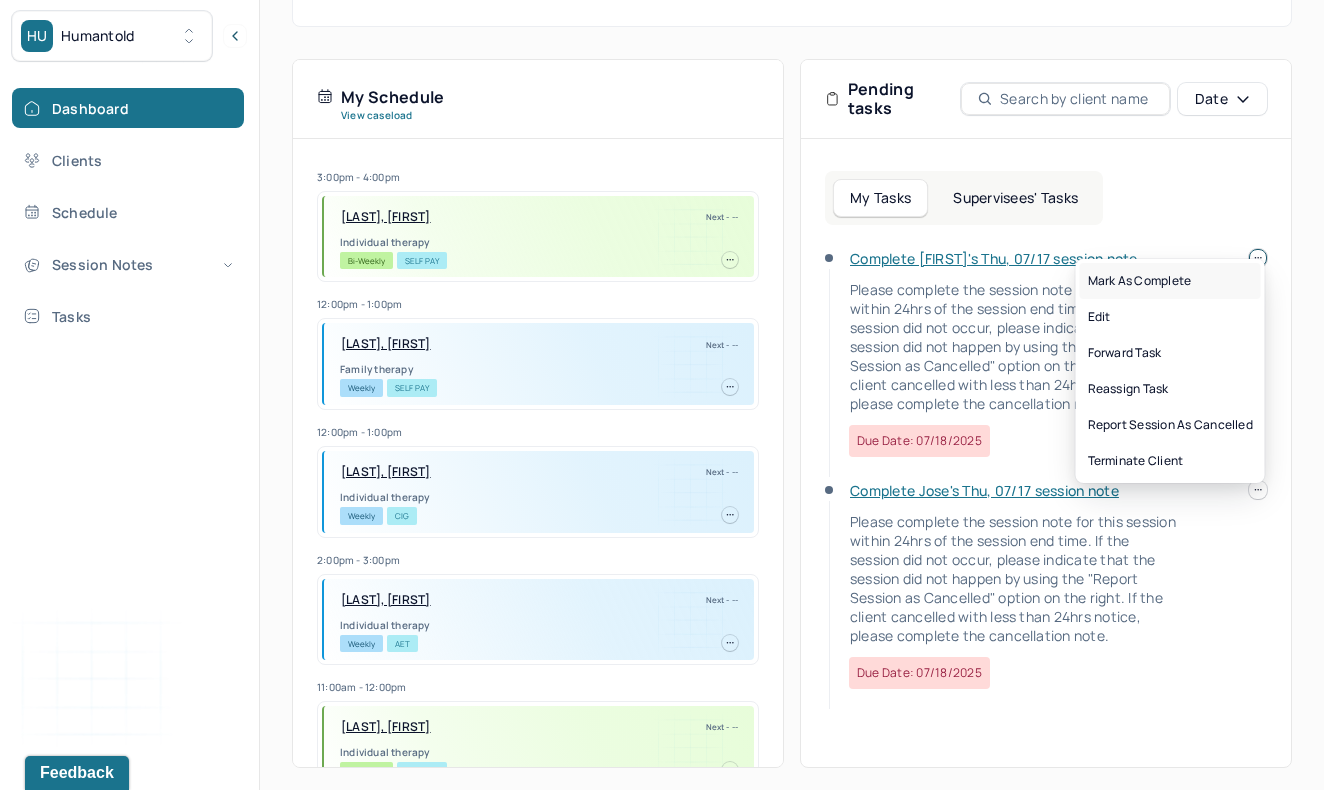 click on "Mark as complete" at bounding box center [1170, 281] 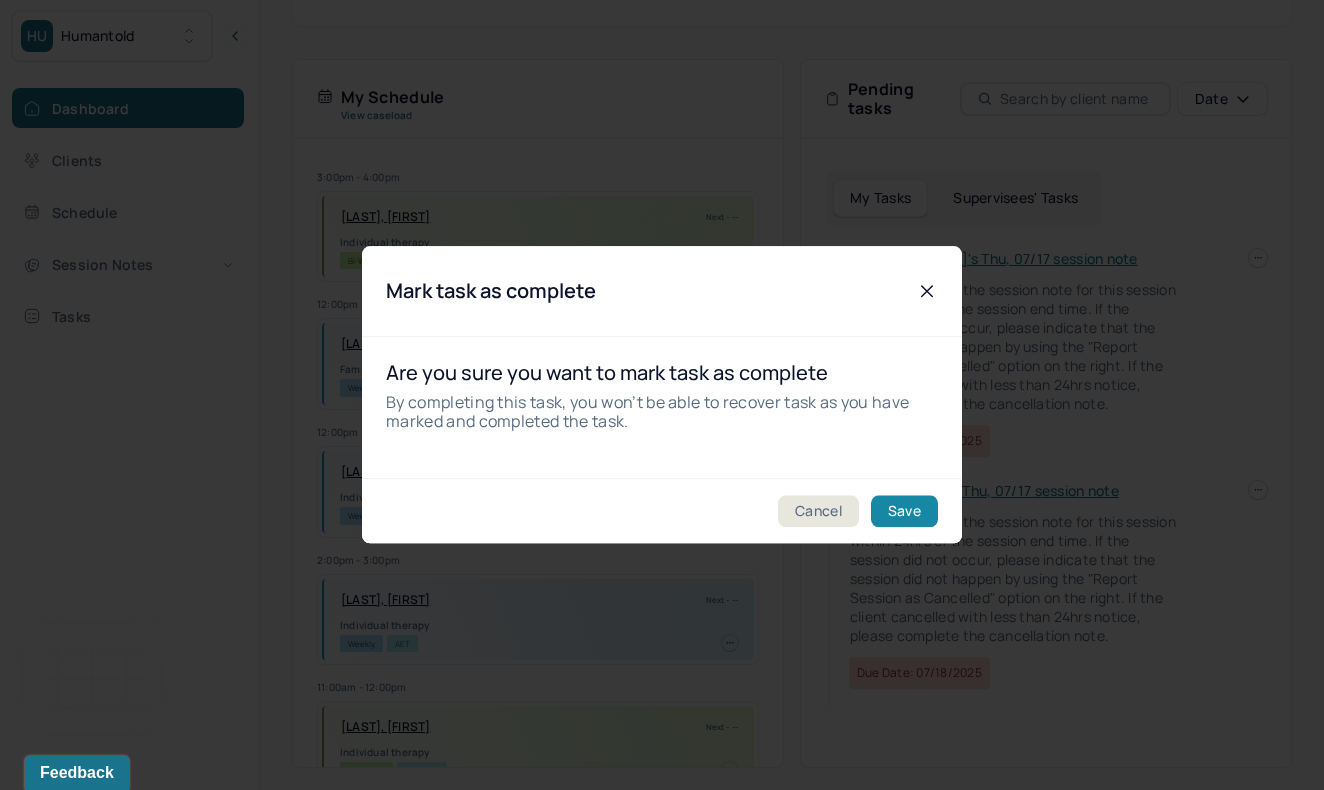 click on "Save" at bounding box center [904, 512] 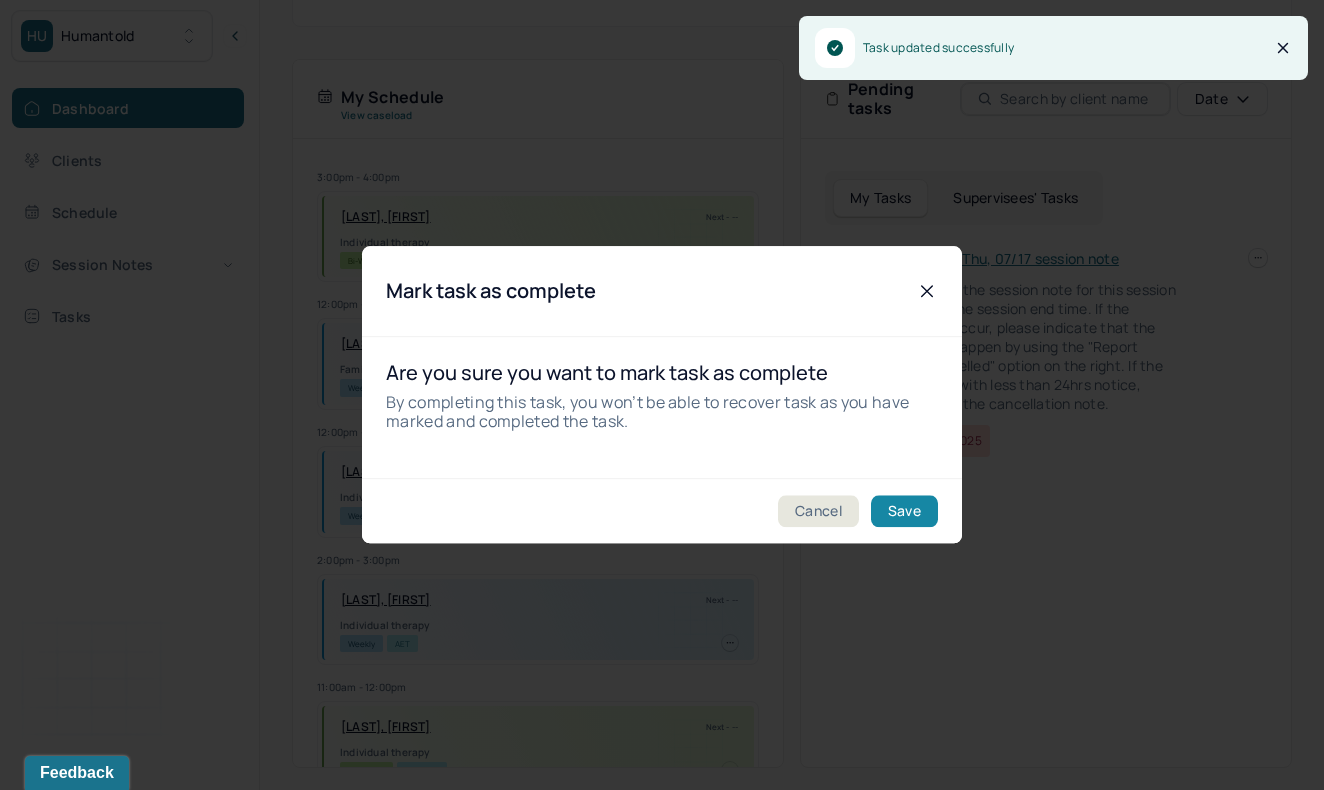 click on "Save" at bounding box center (904, 512) 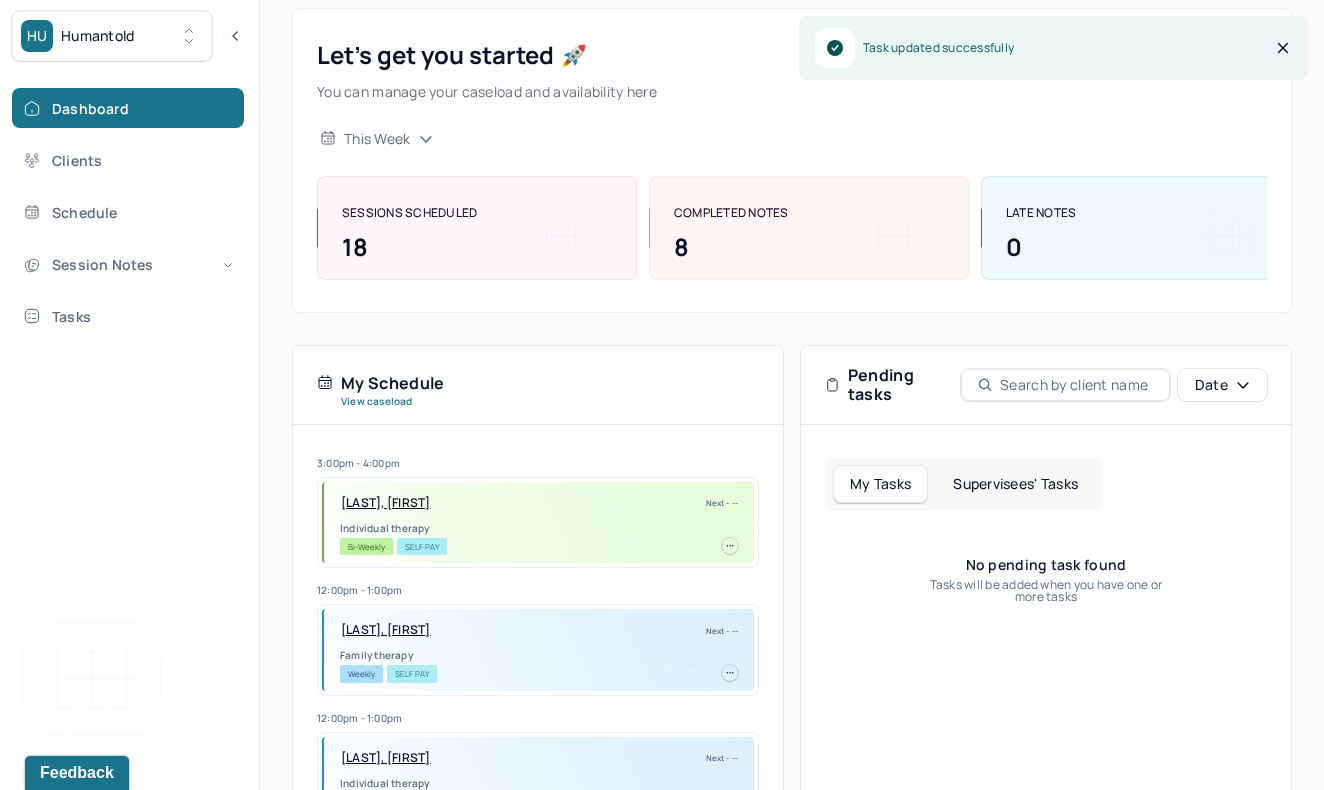 scroll, scrollTop: 0, scrollLeft: 0, axis: both 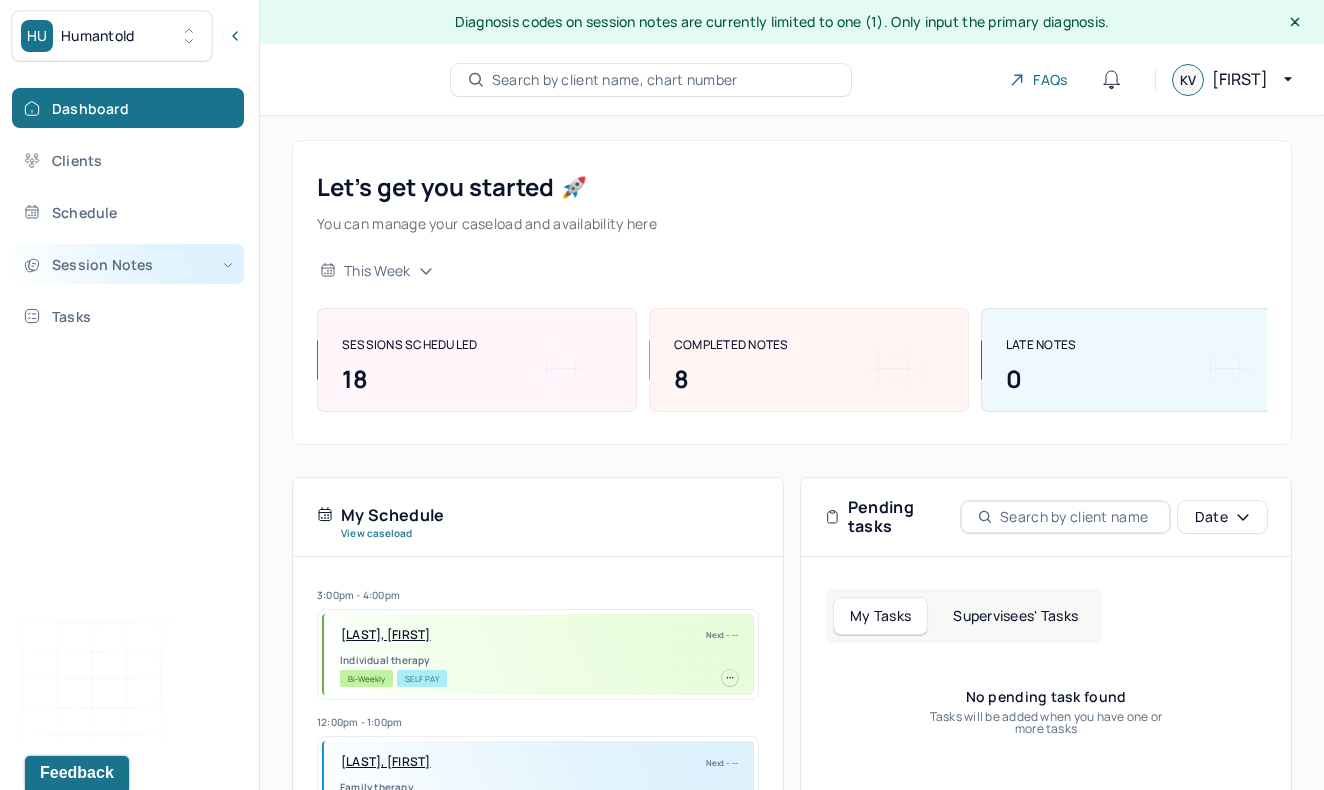 click on "Session Notes" at bounding box center (128, 264) 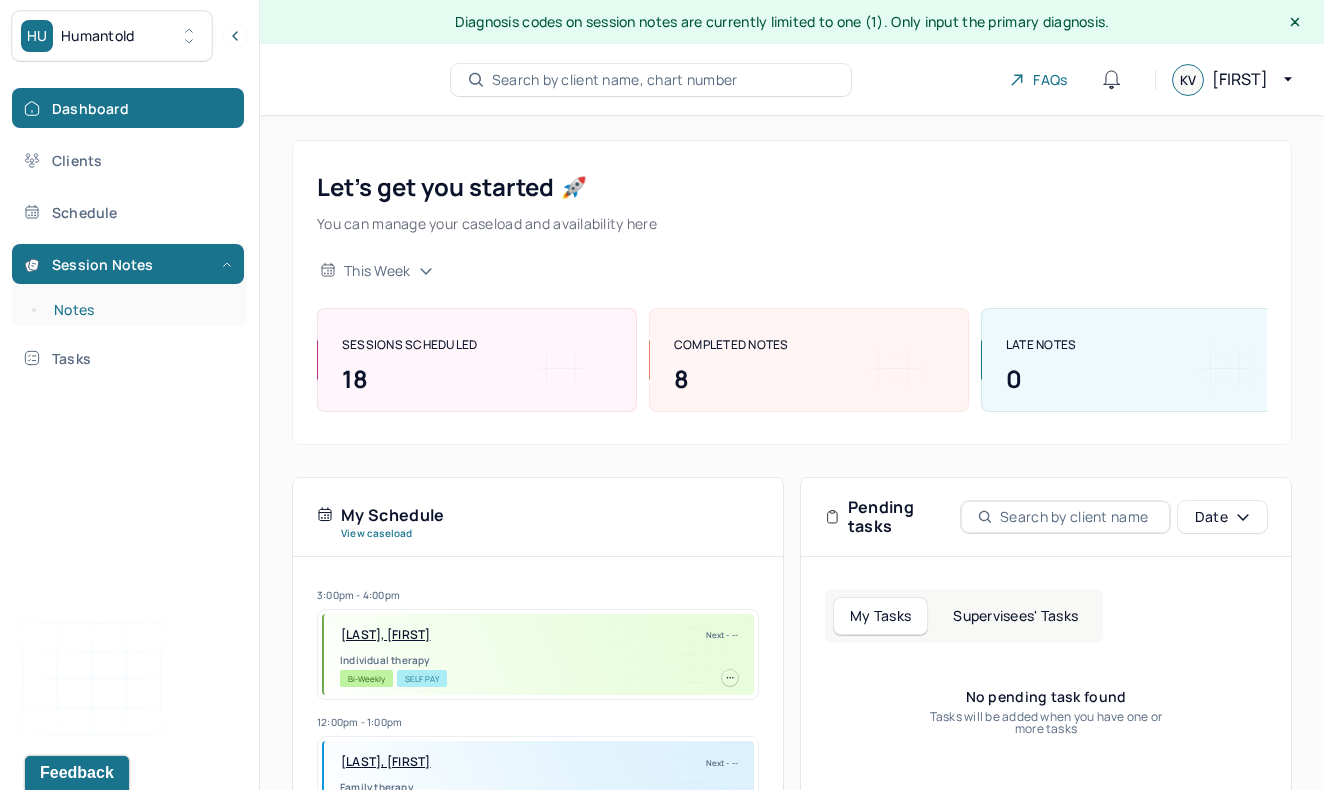 click on "Notes" at bounding box center [139, 310] 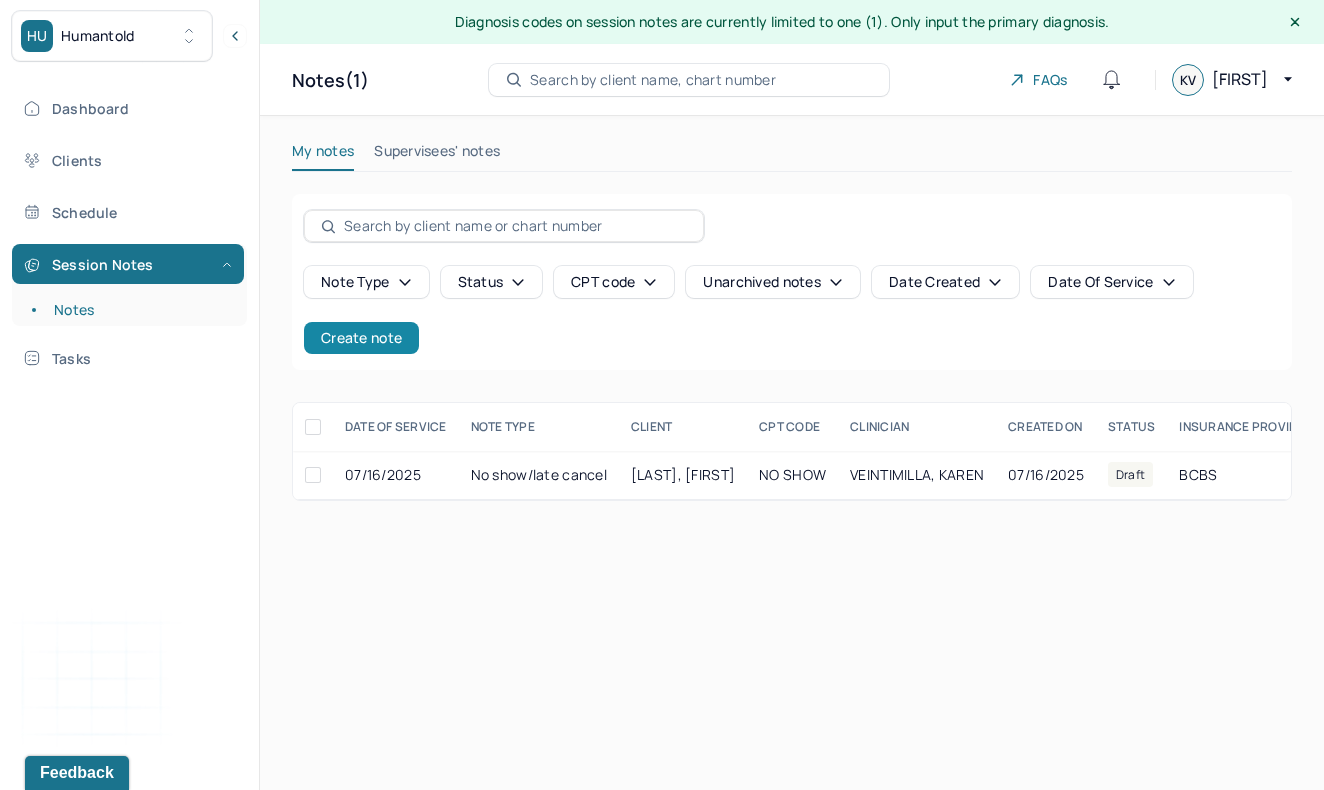click on "Create note" at bounding box center (361, 338) 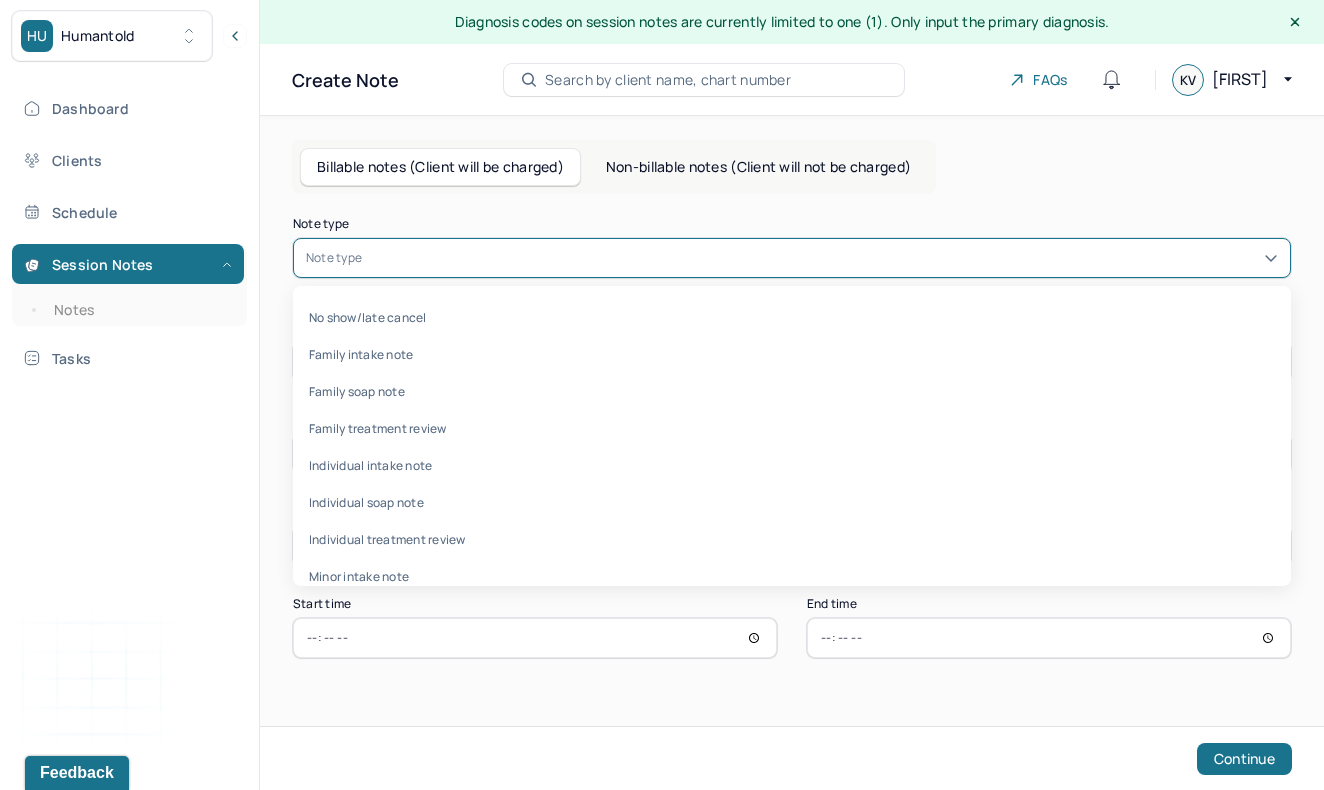 click at bounding box center (822, 258) 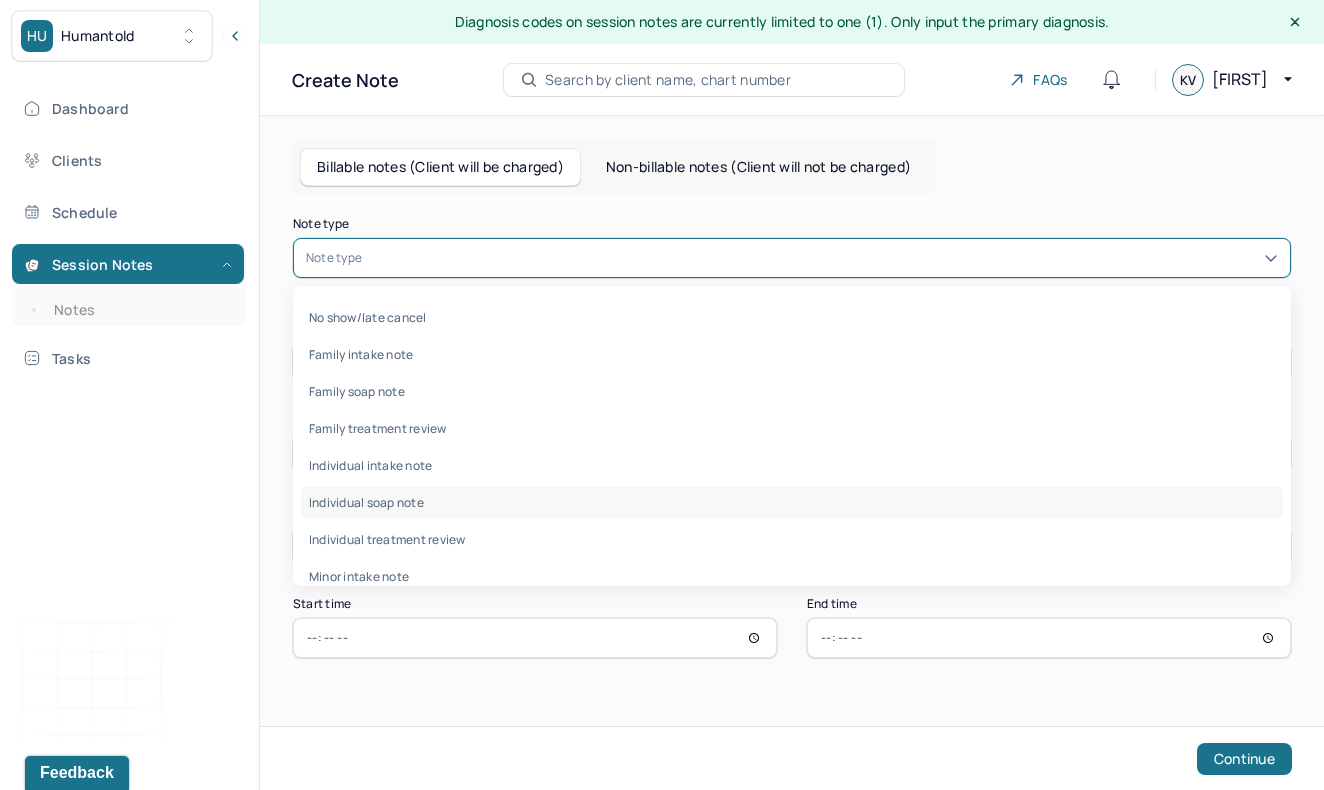 click on "Individual soap note" at bounding box center [792, 502] 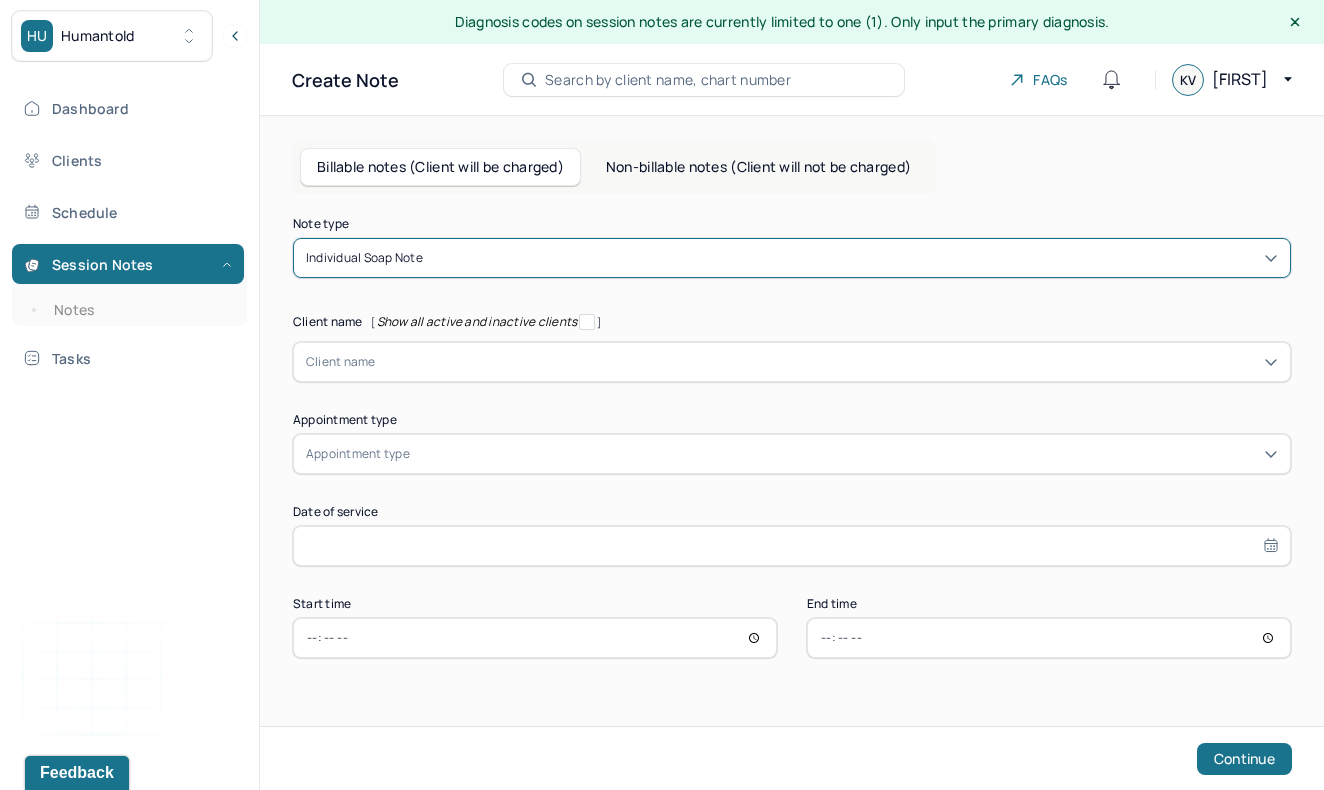 click at bounding box center (827, 362) 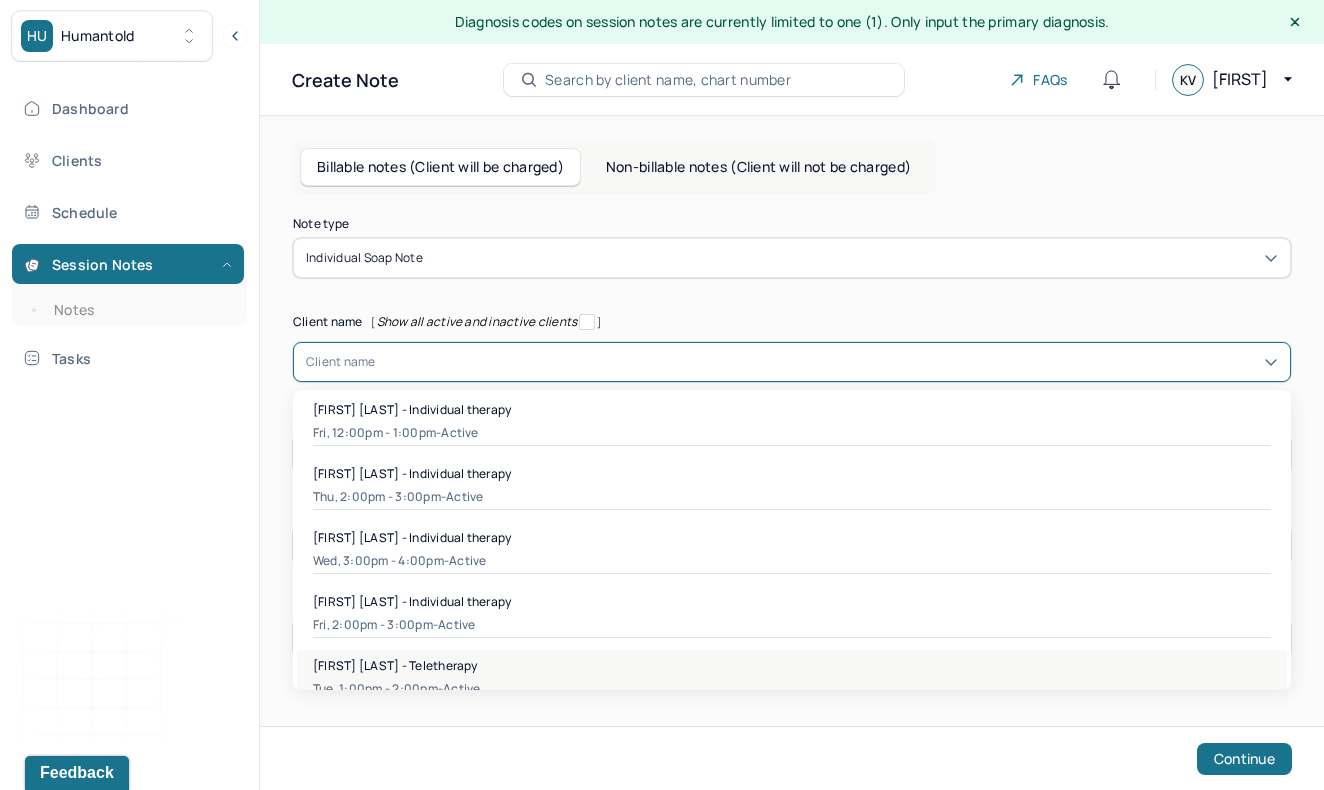 click on "[FIRST] [LAST] - Teletherapy" at bounding box center [395, 665] 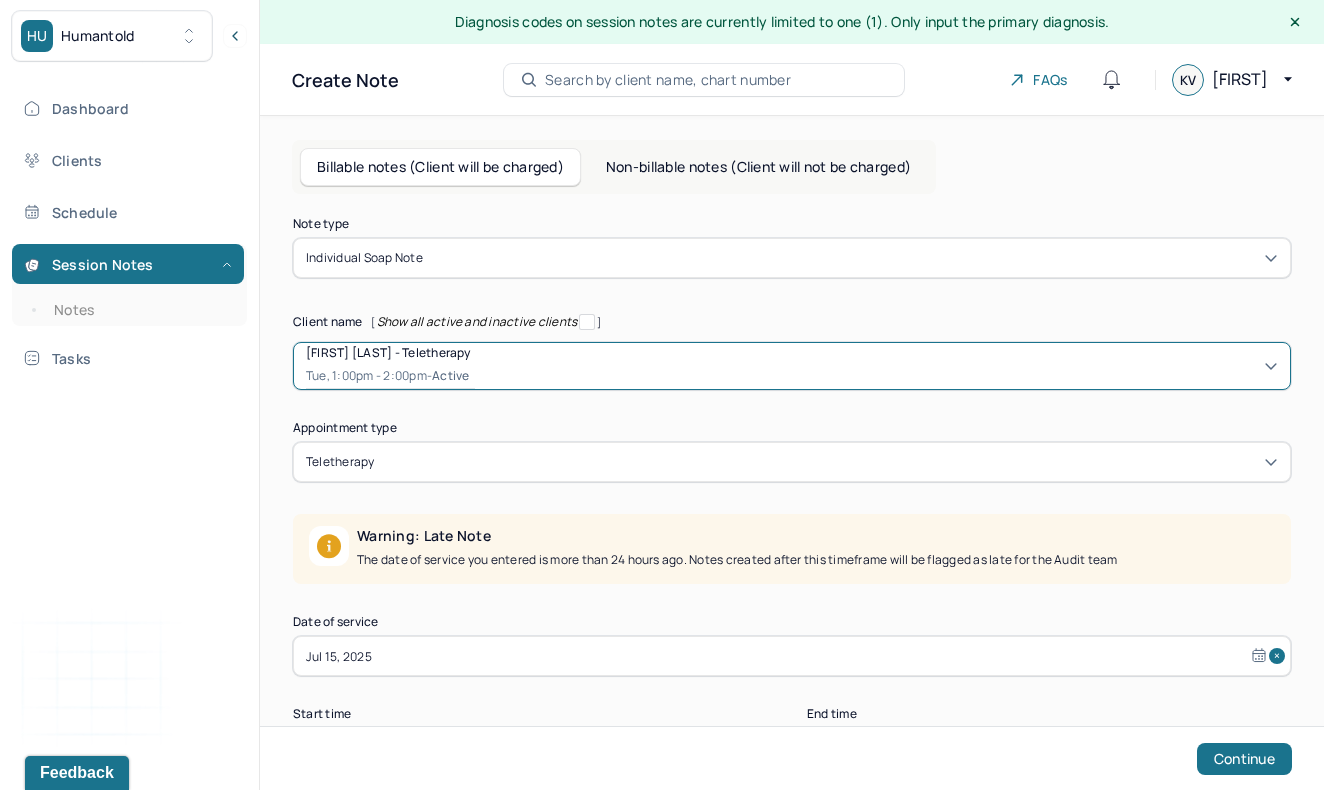 select on "6" 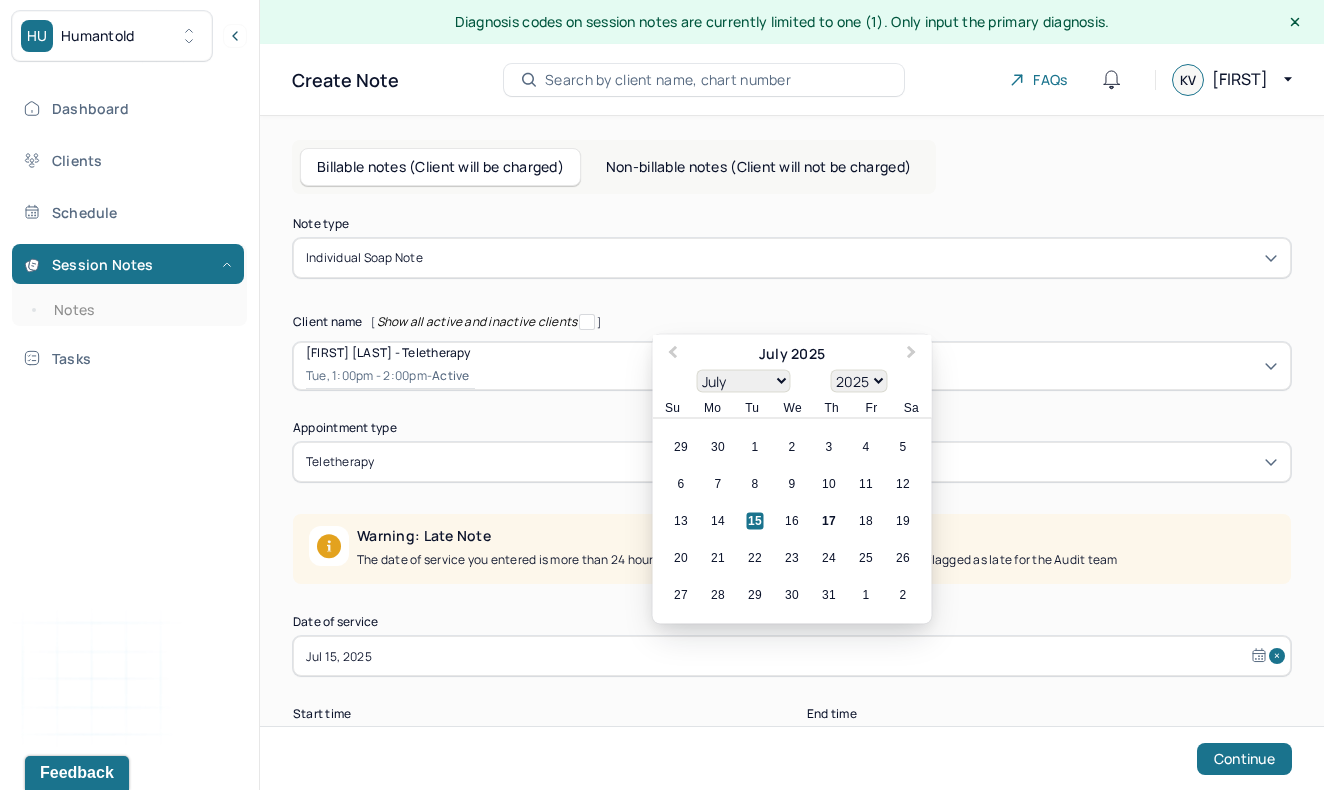 click on "Jul 15, 2025" at bounding box center (792, 656) 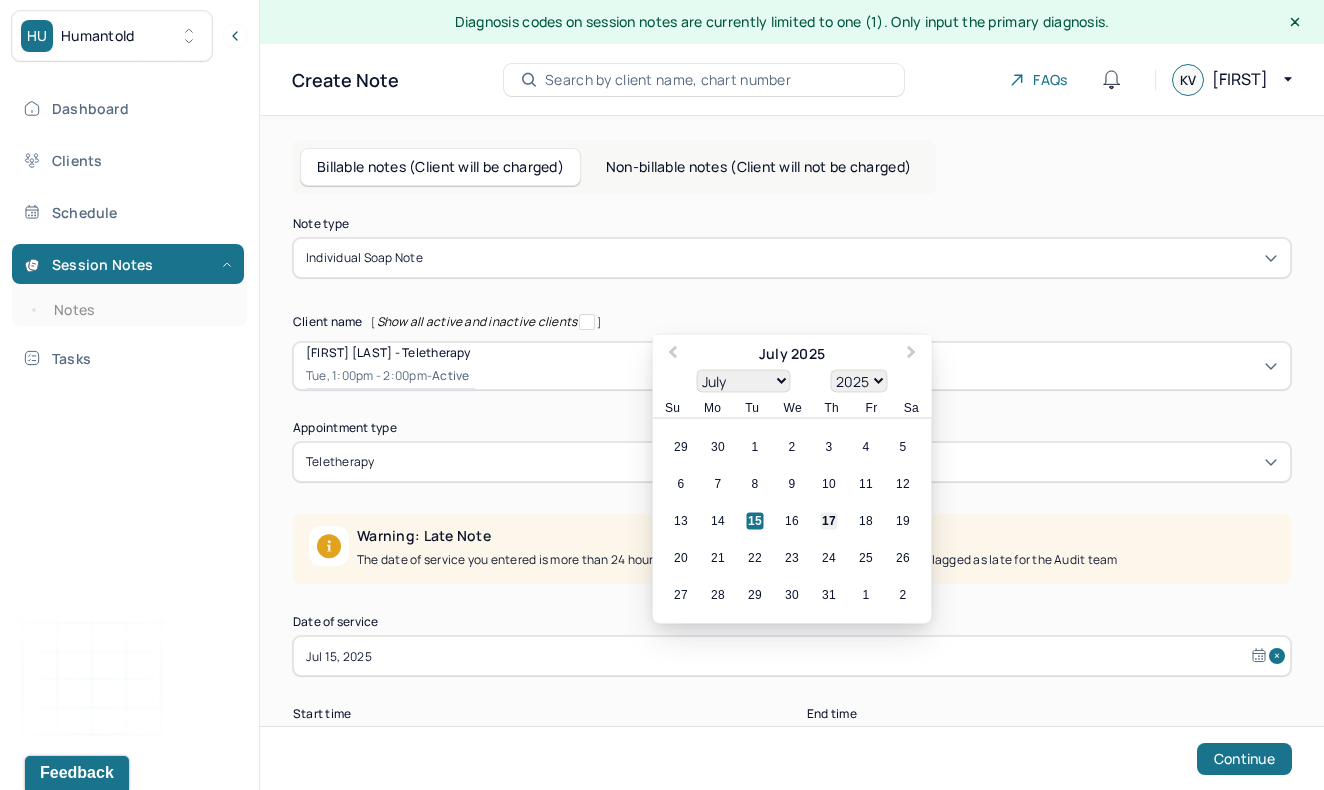 click on "17" at bounding box center (829, 521) 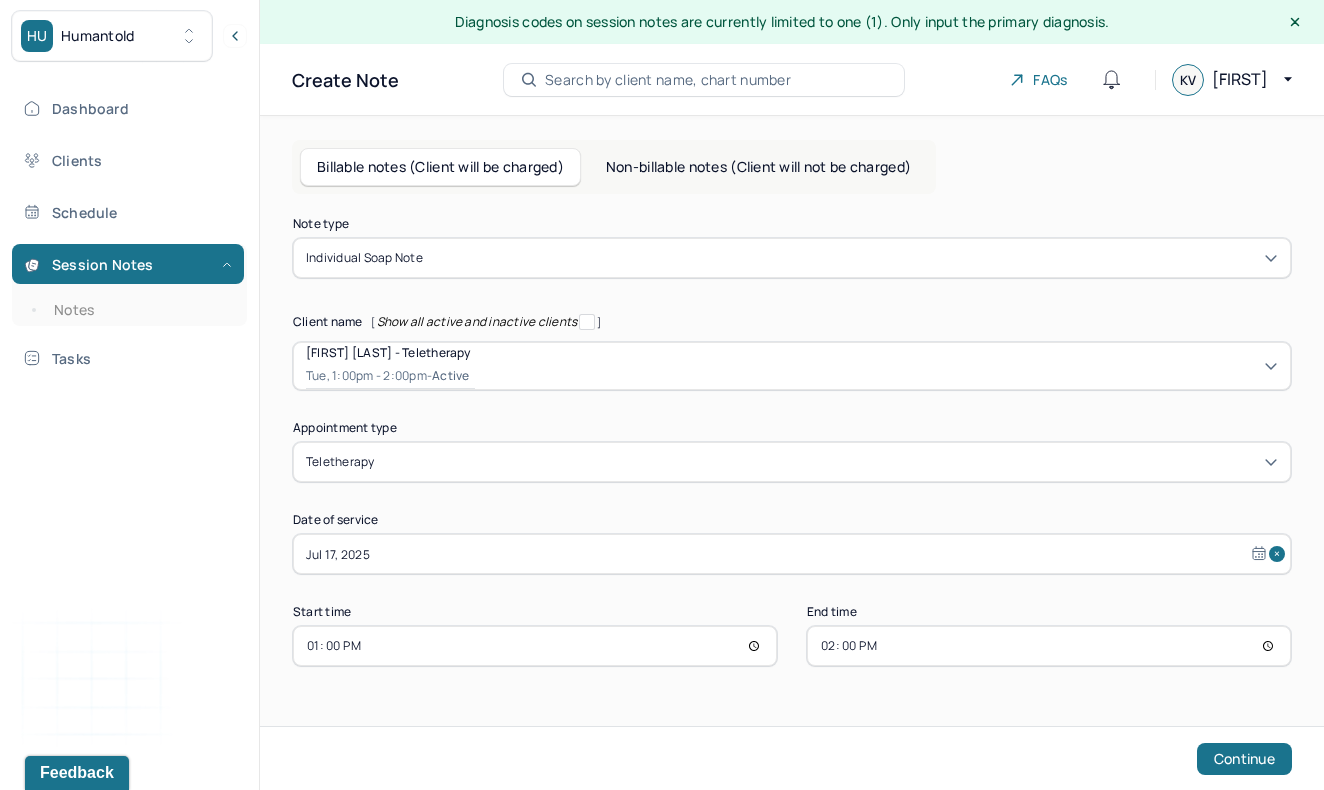 click on "13:00" at bounding box center [535, 646] 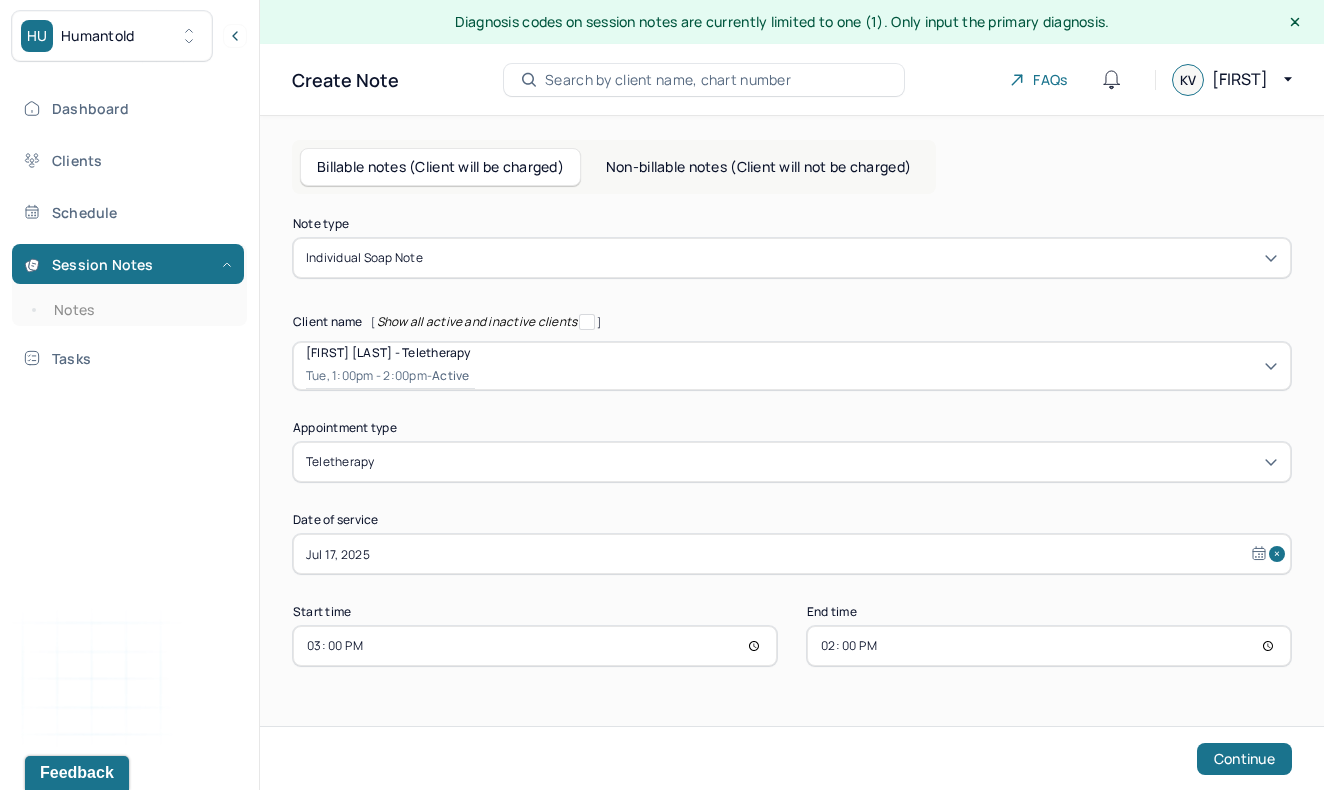 type on "15:00" 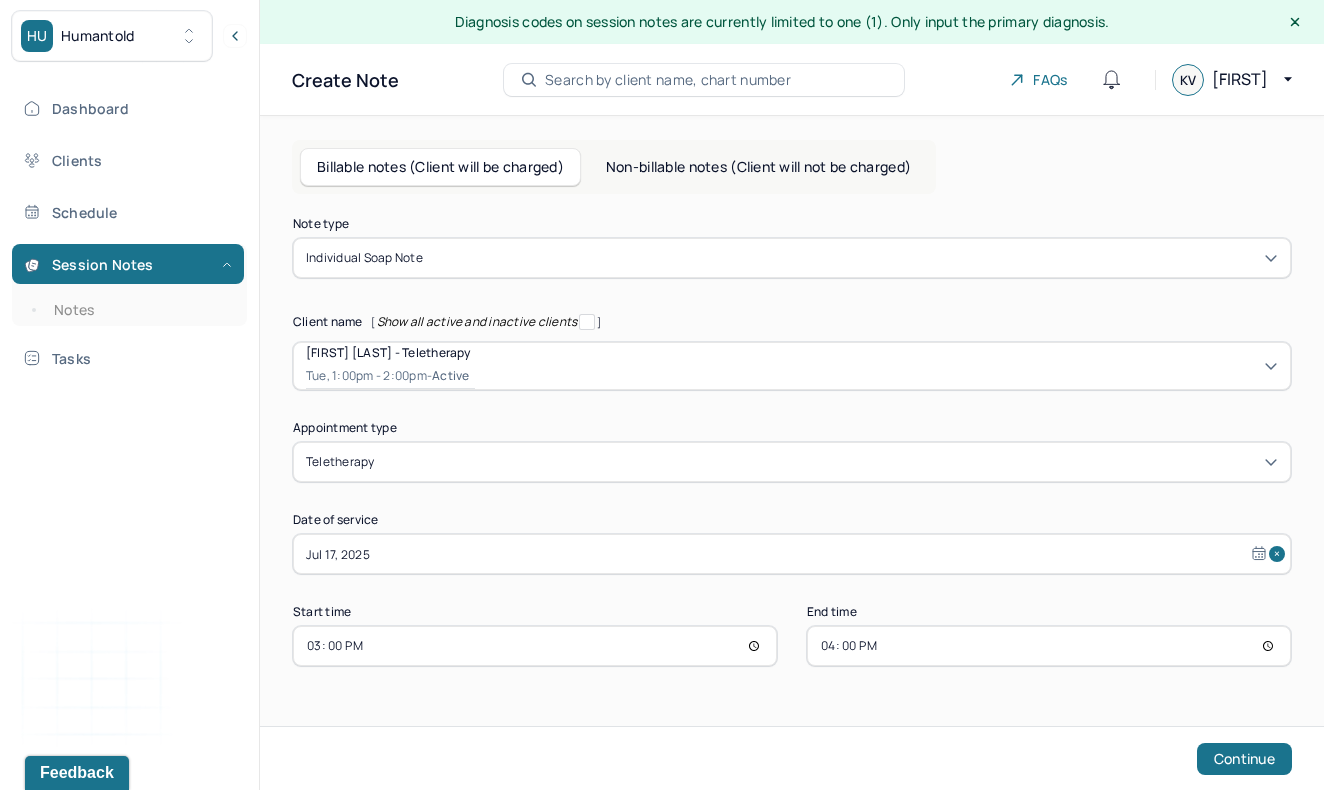 type on "16:00" 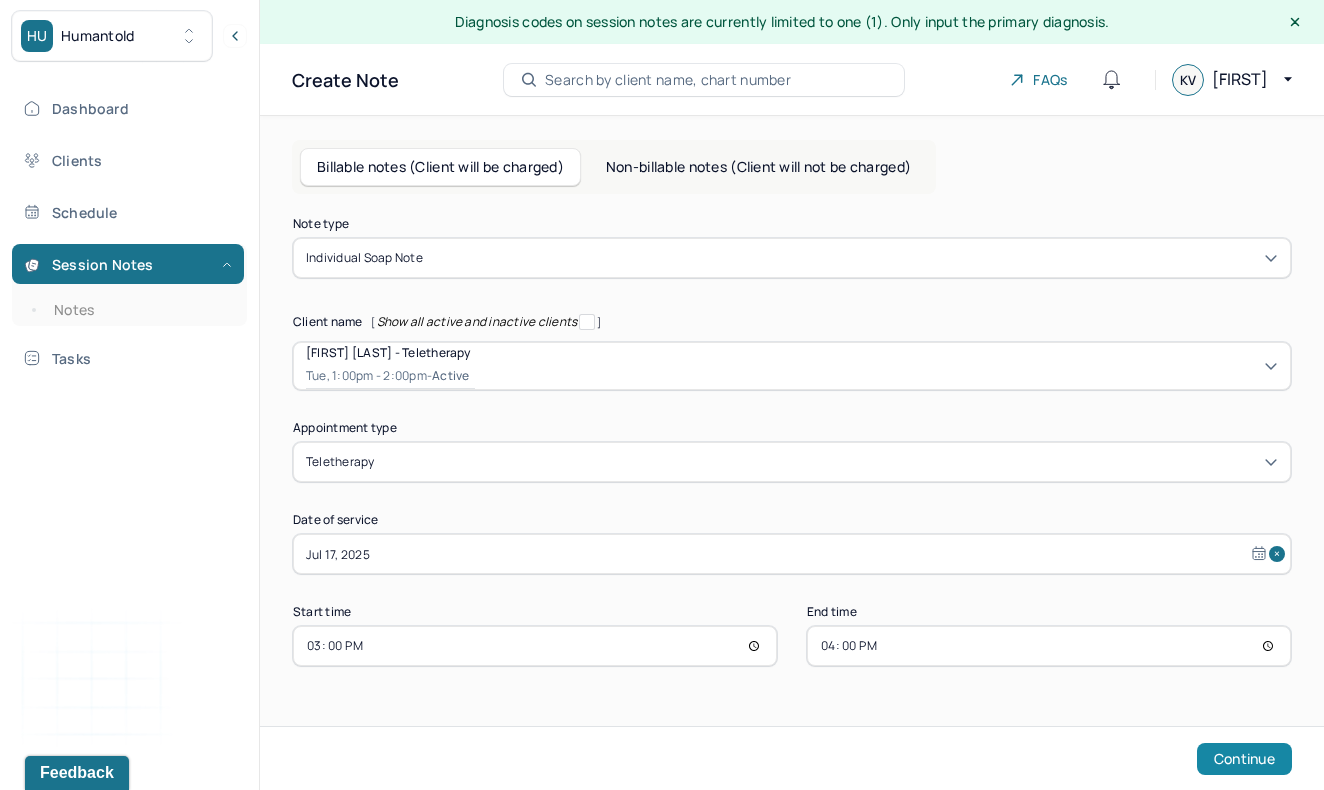 click on "Continue" at bounding box center [1244, 759] 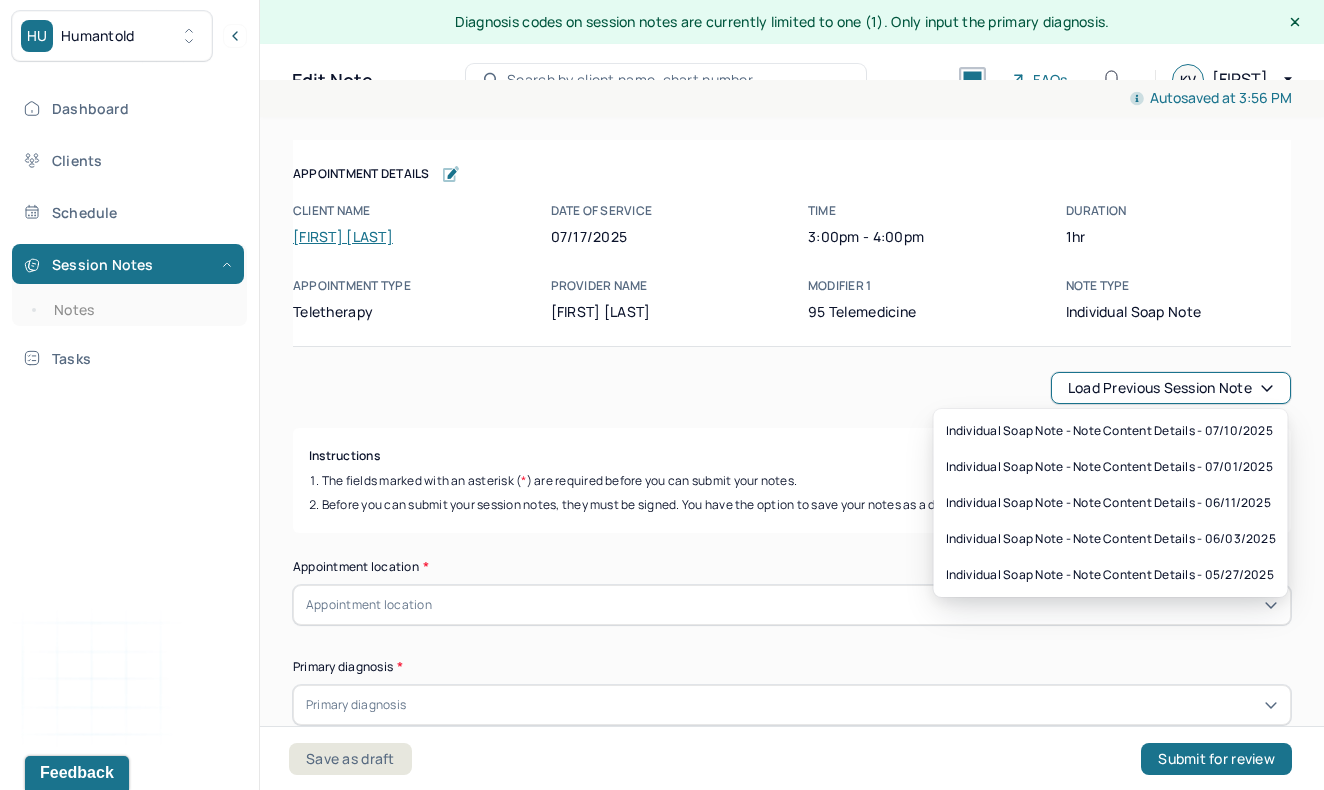 click on "Load previous session note" at bounding box center (1171, 388) 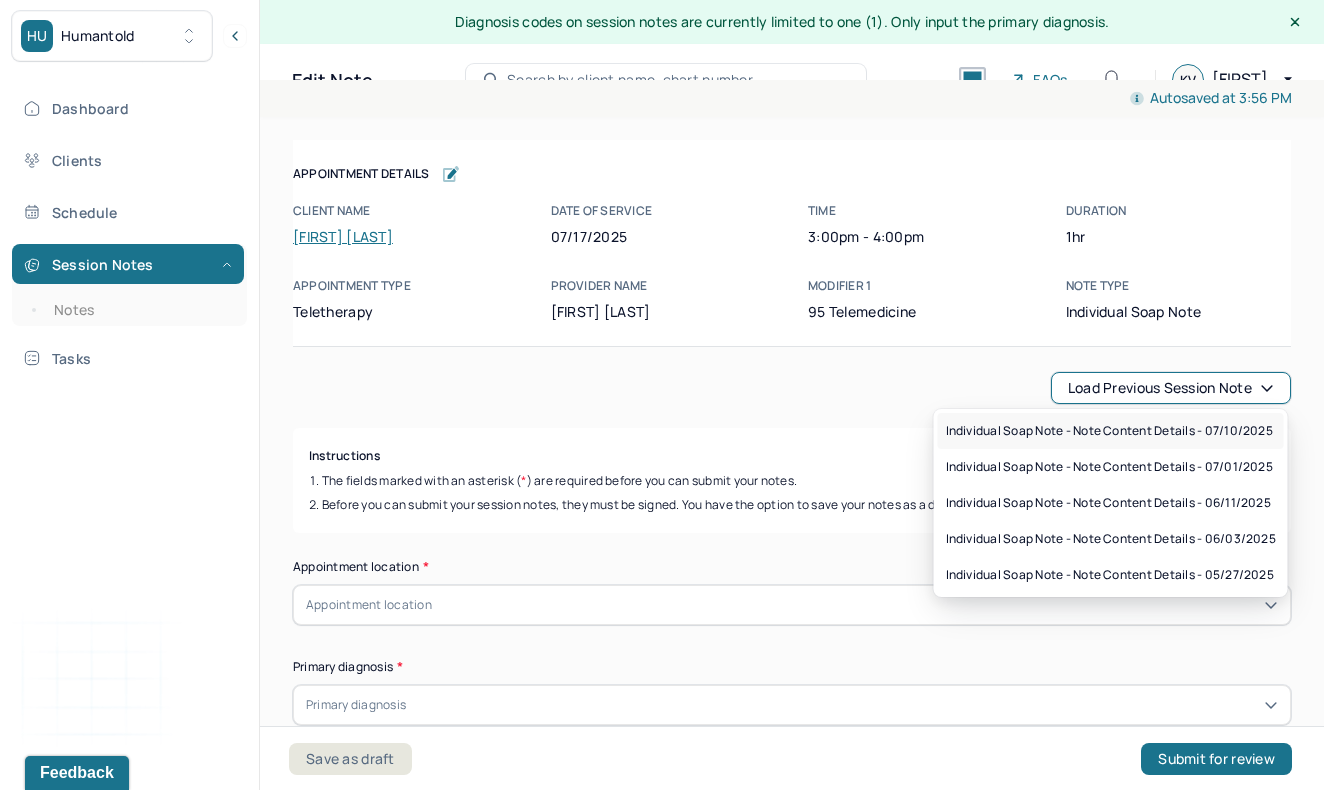 click on "Individual soap note   - Note content Details -   07/10/2025" at bounding box center [1109, 431] 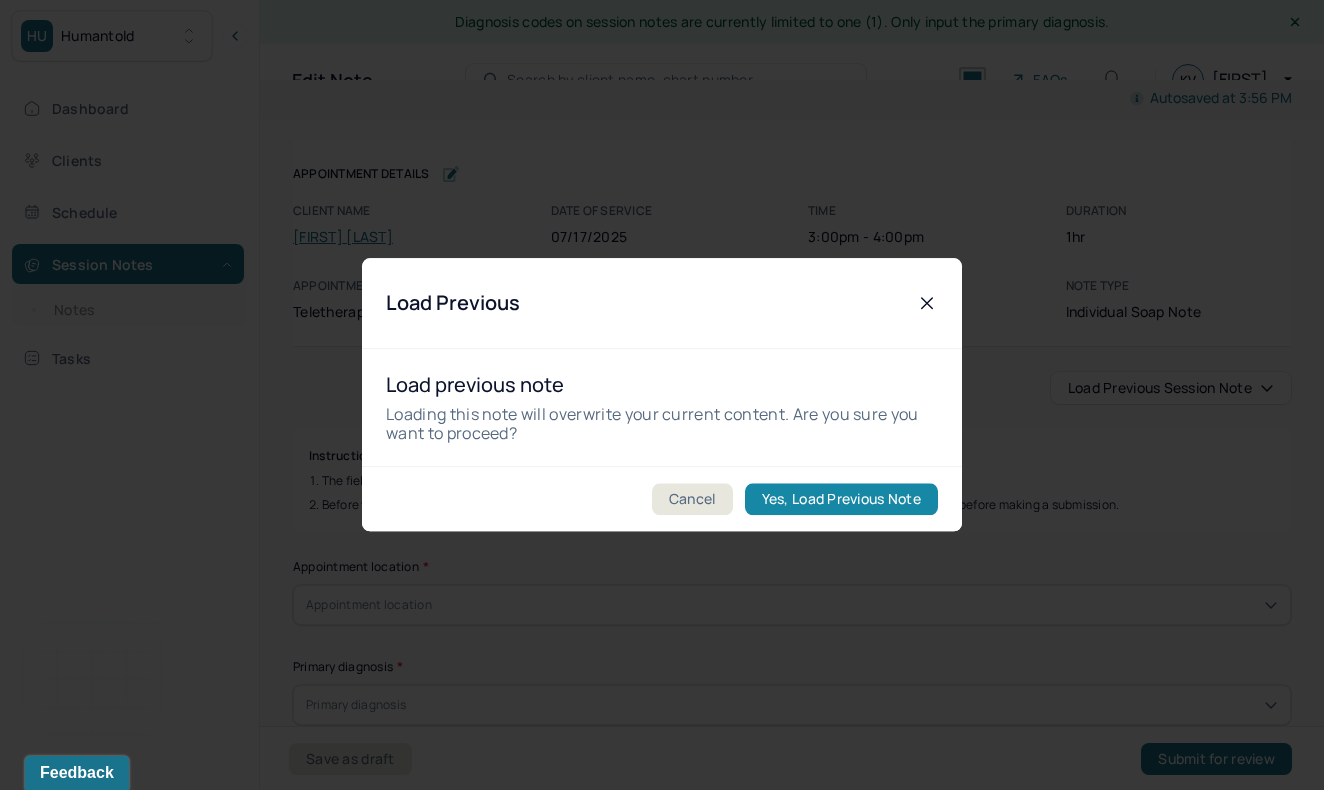 click on "Yes, Load Previous Note" at bounding box center [841, 500] 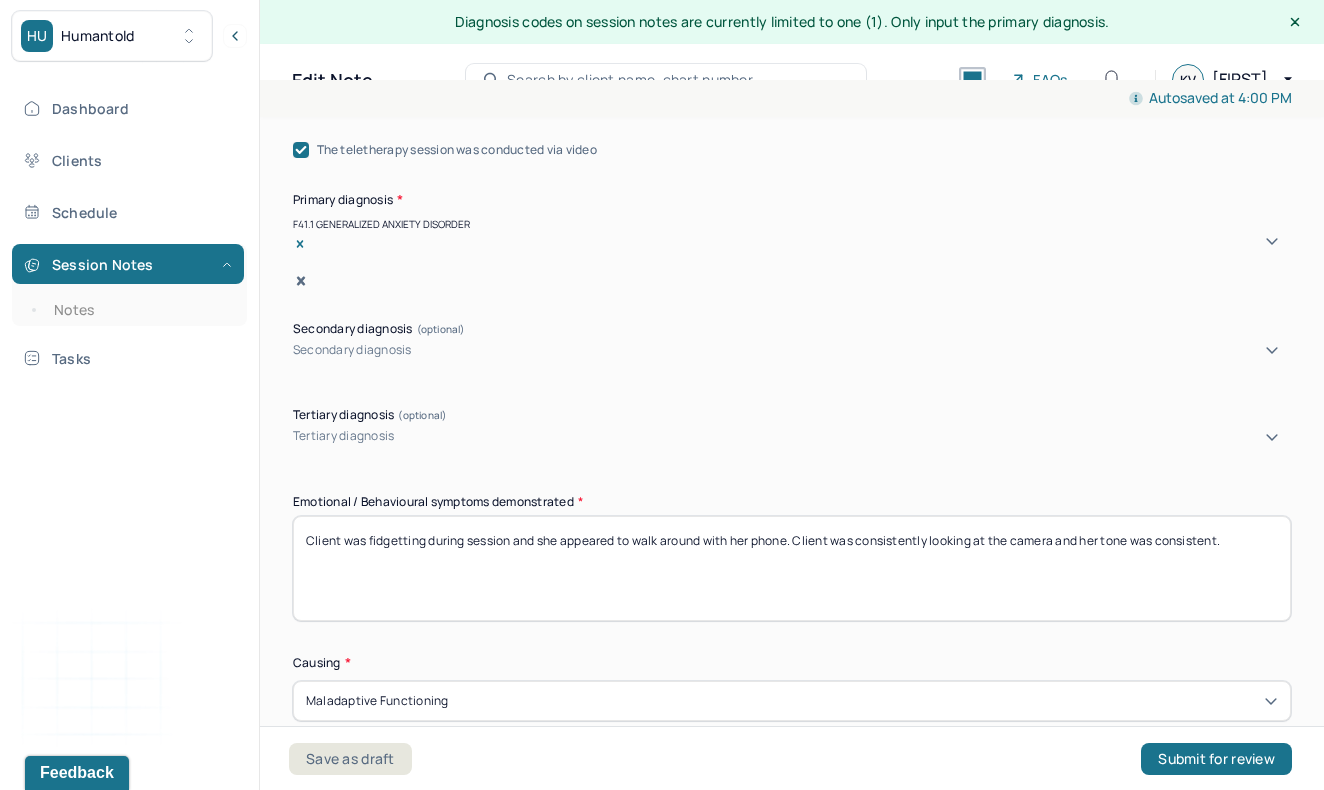 scroll, scrollTop: 727, scrollLeft: 0, axis: vertical 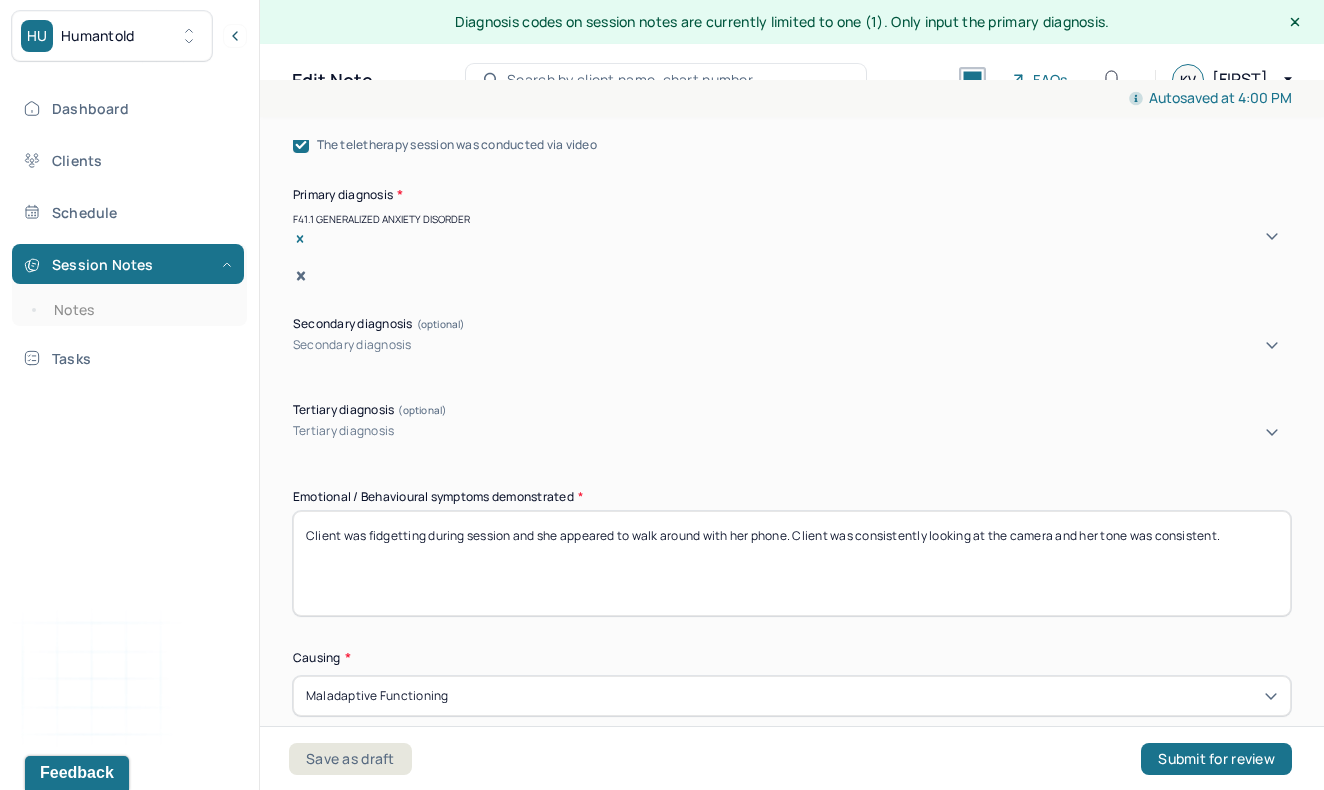 drag, startPoint x: 1247, startPoint y: 517, endPoint x: 794, endPoint y: 521, distance: 453.01767 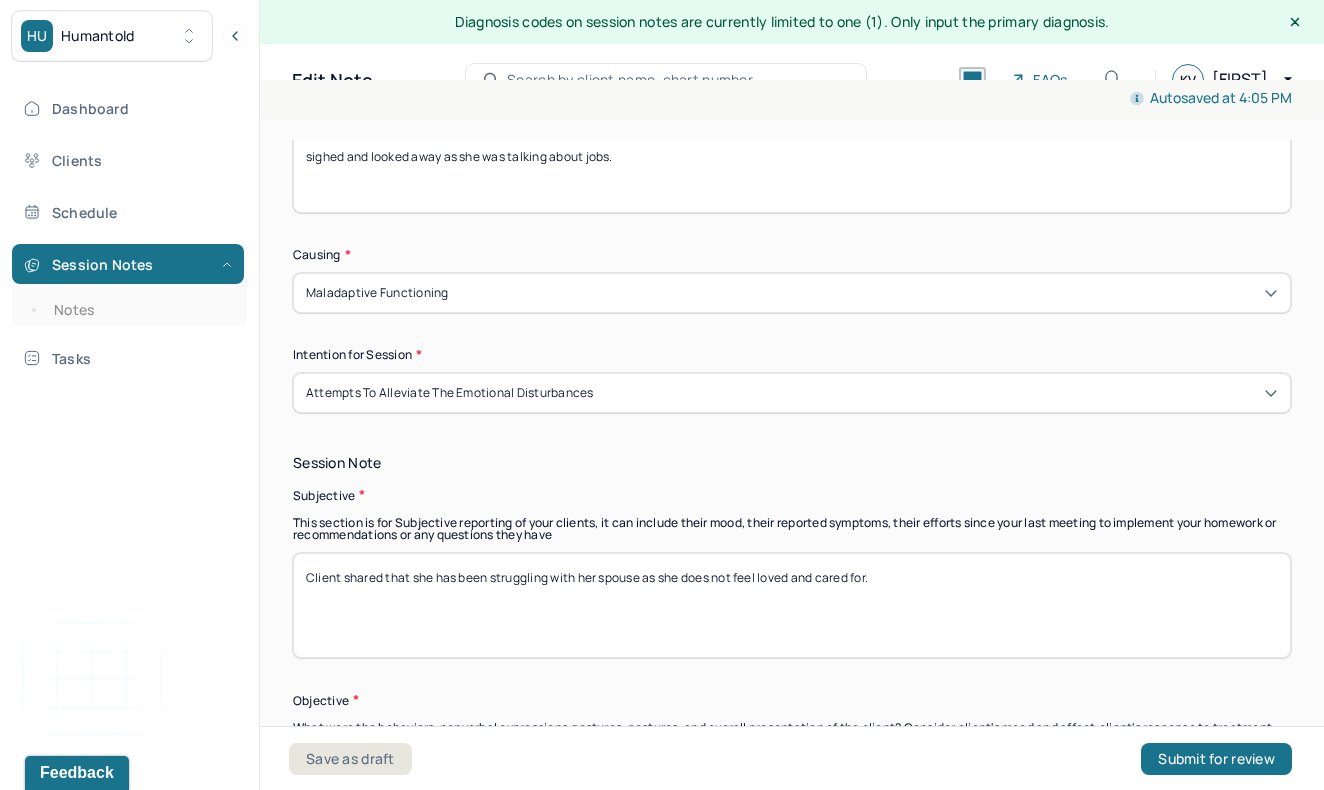 scroll, scrollTop: 1156, scrollLeft: 0, axis: vertical 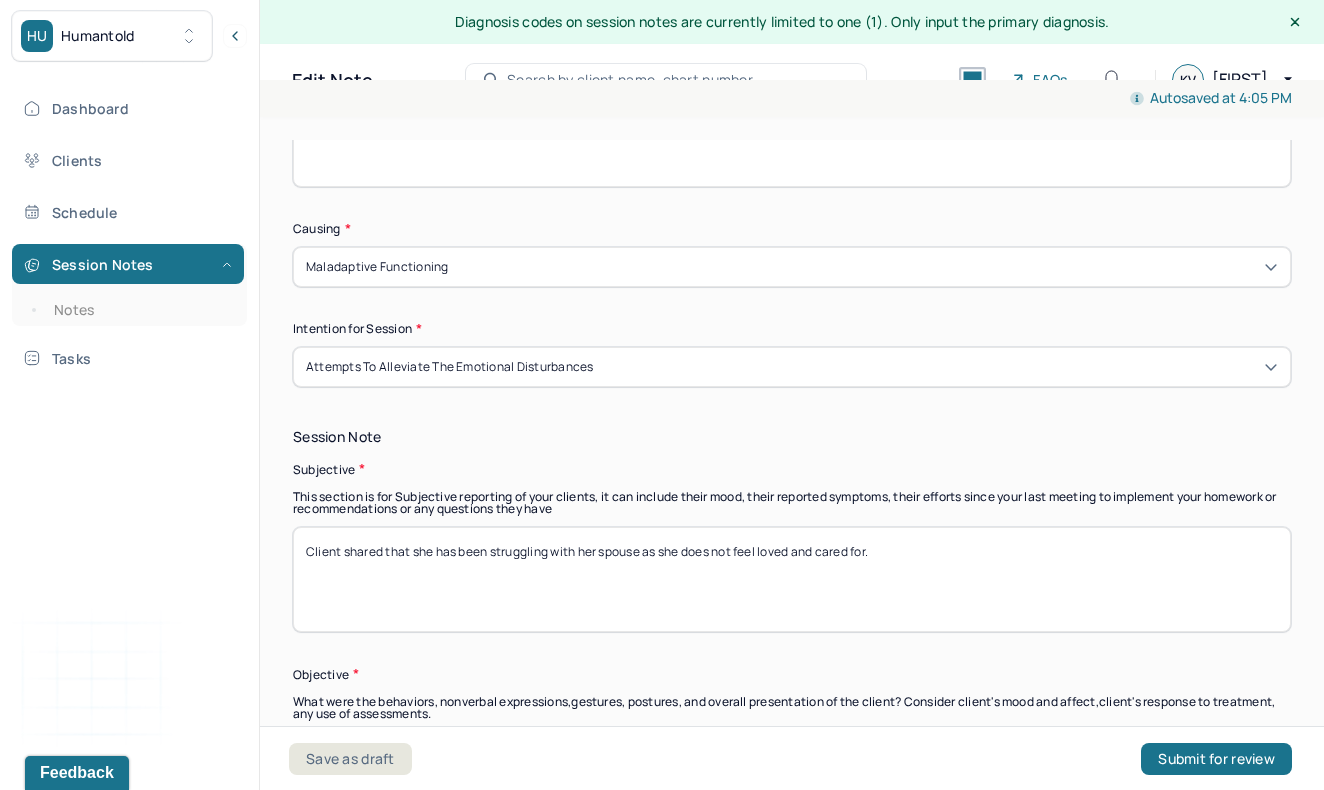 type on "Client was fidgetting during session and she appeared to walk around with her phone. Client was consistently looking at the camera and her tone was consistent. Client sighed and looked away as she was talking about jobs." 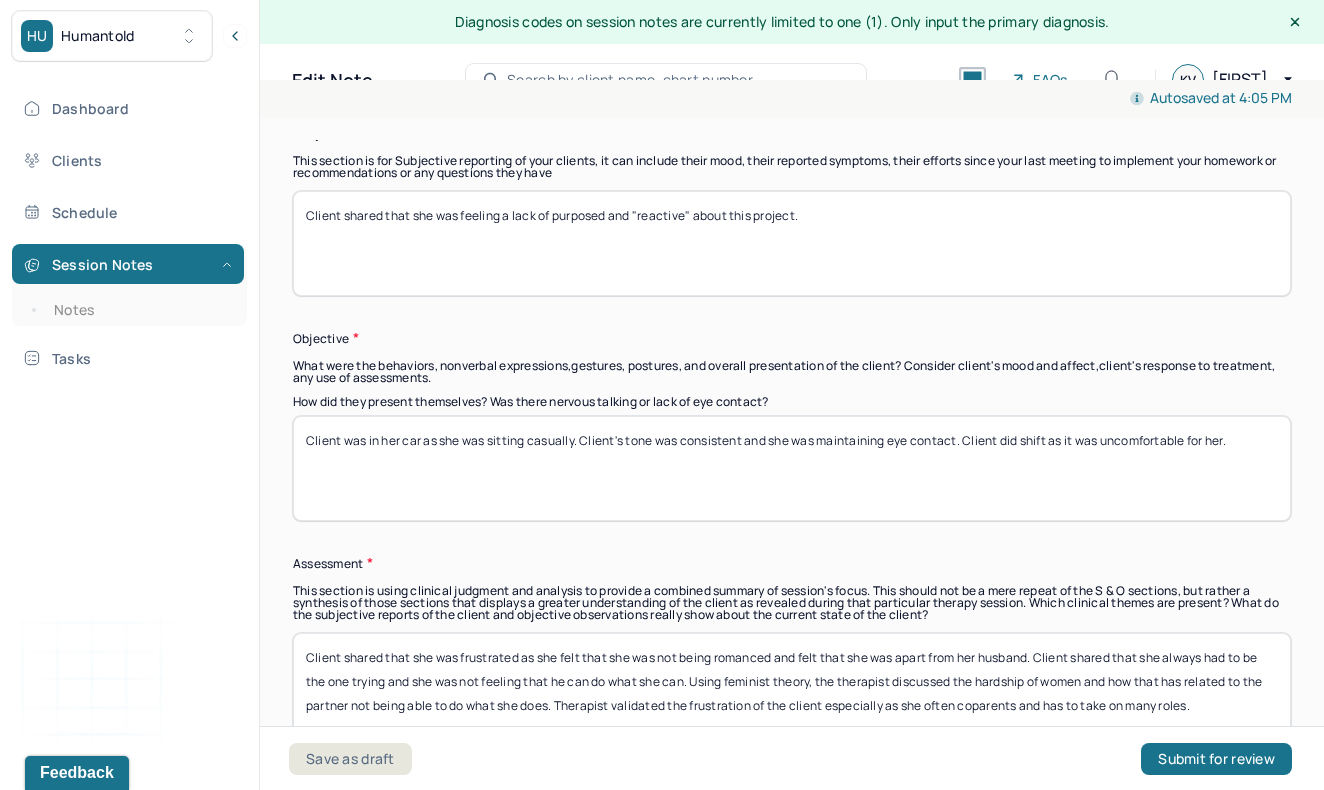scroll, scrollTop: 1527, scrollLeft: 0, axis: vertical 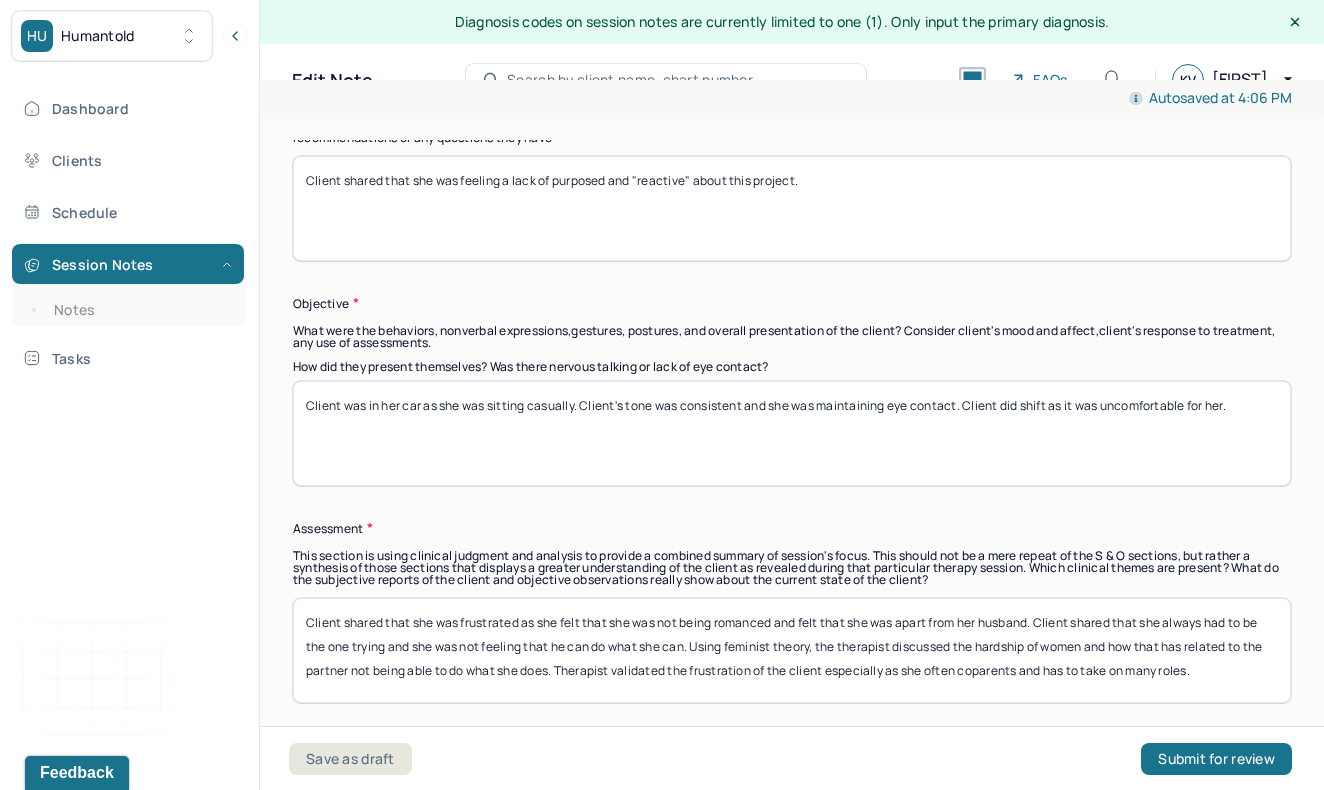 type on "Client shared that she was feeling a lack of purposed and "reactive" about this project." 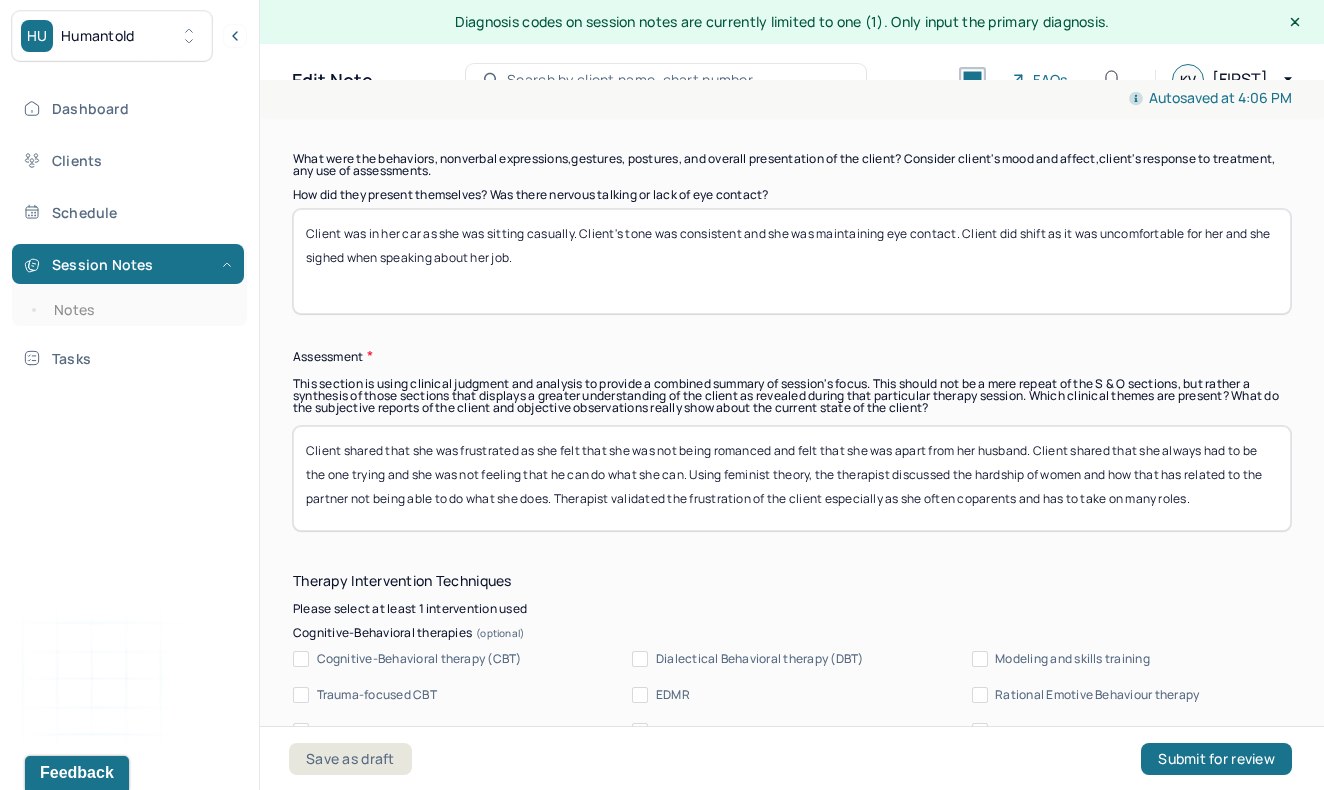 scroll, scrollTop: 1740, scrollLeft: 0, axis: vertical 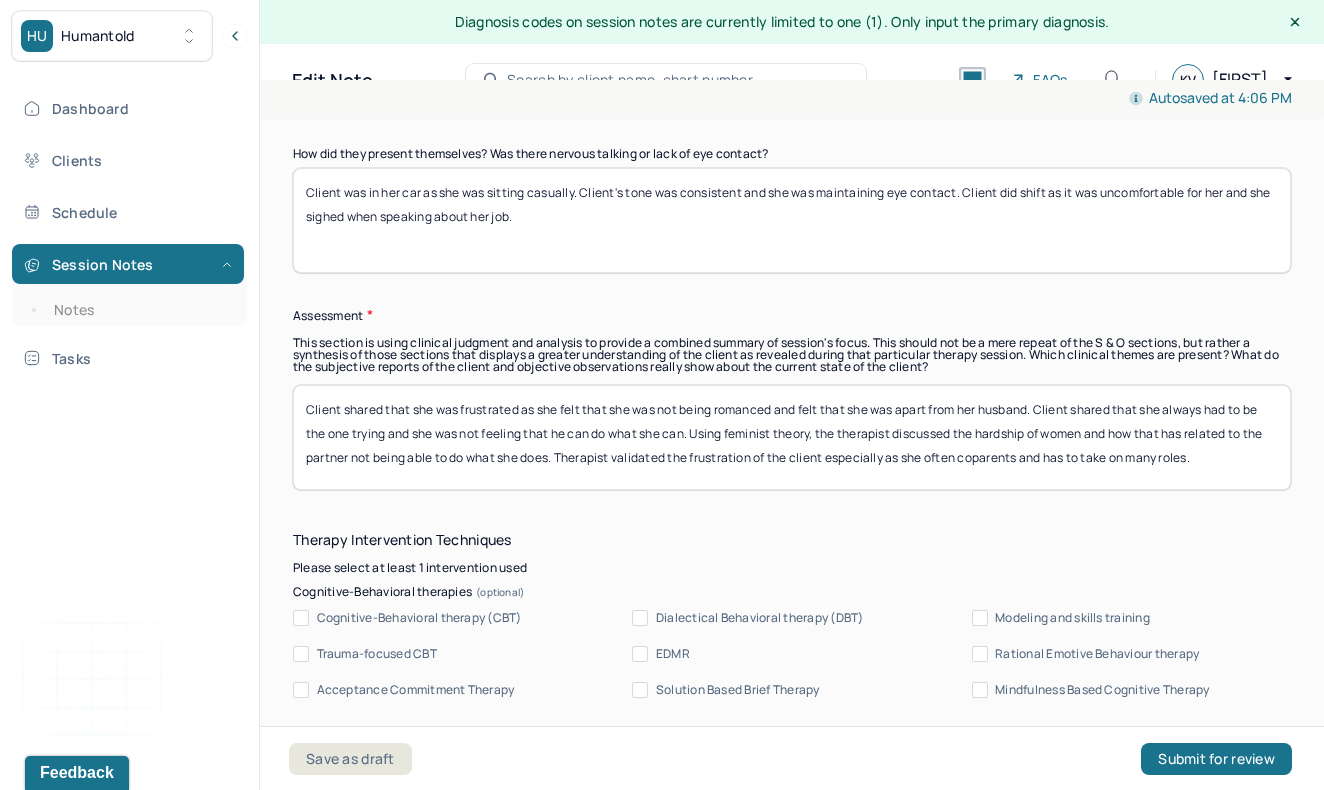 type on "Client was in her car as she was sitting casually. Client's tone was consistent and she was maintaining eye contact. Client did shift as it was uncomfortable for her and she sighed when speaking about her job." 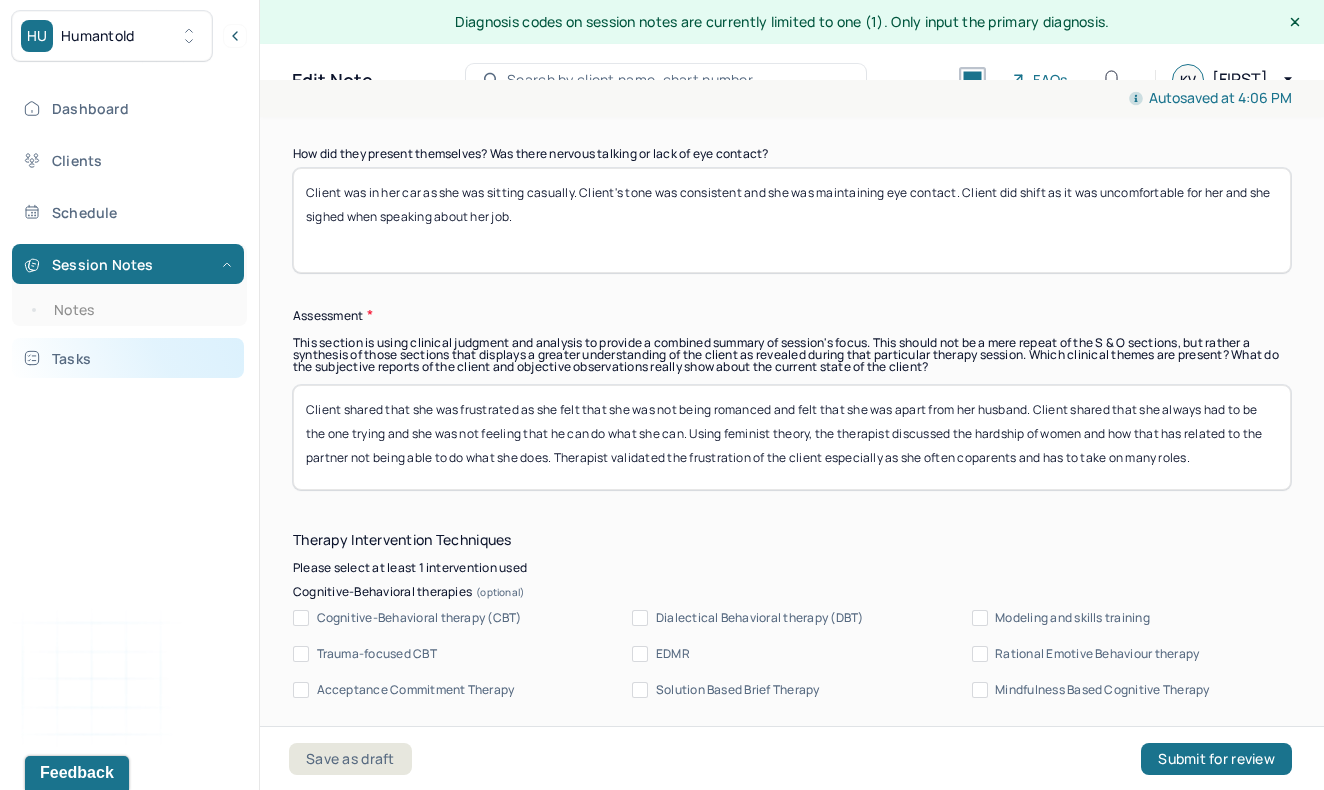 drag, startPoint x: 1208, startPoint y: 443, endPoint x: 215, endPoint y: 359, distance: 996.5465 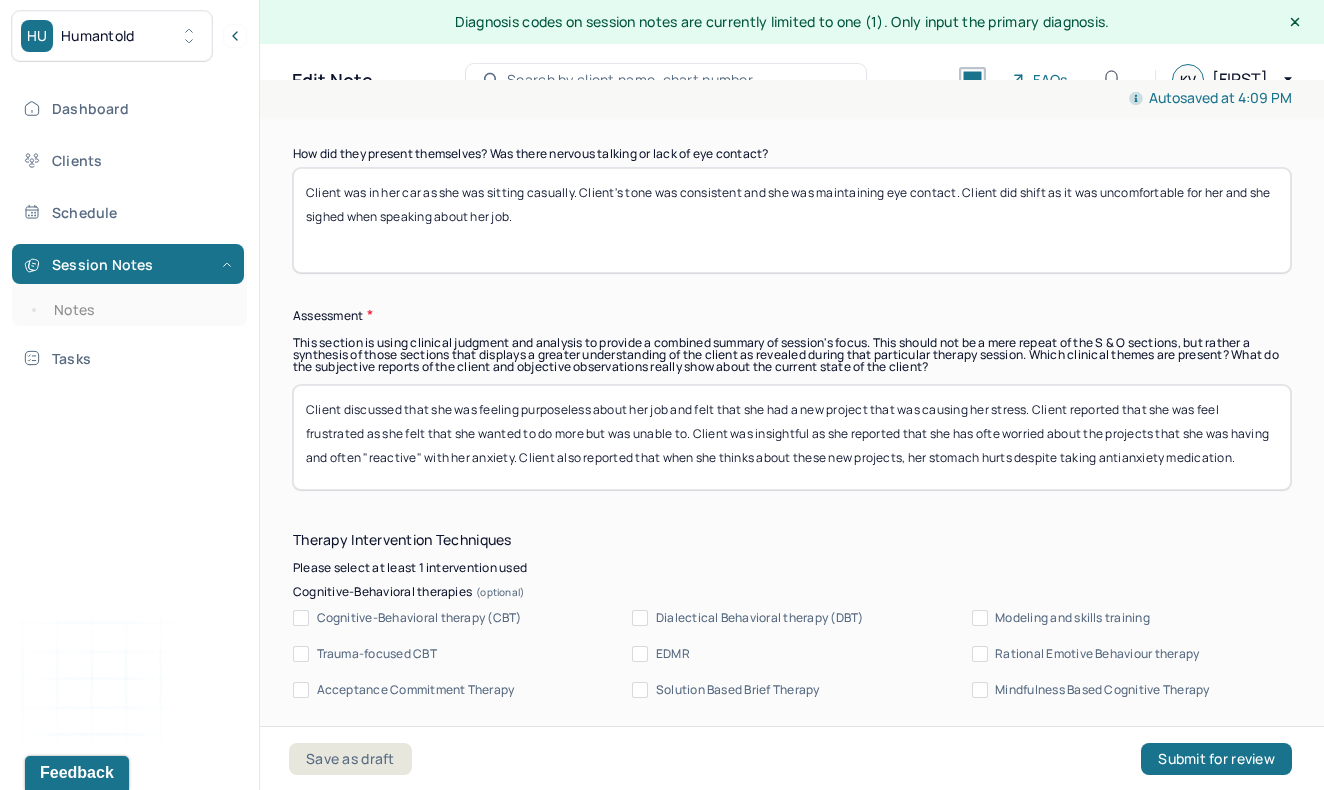 scroll, scrollTop: 1, scrollLeft: 0, axis: vertical 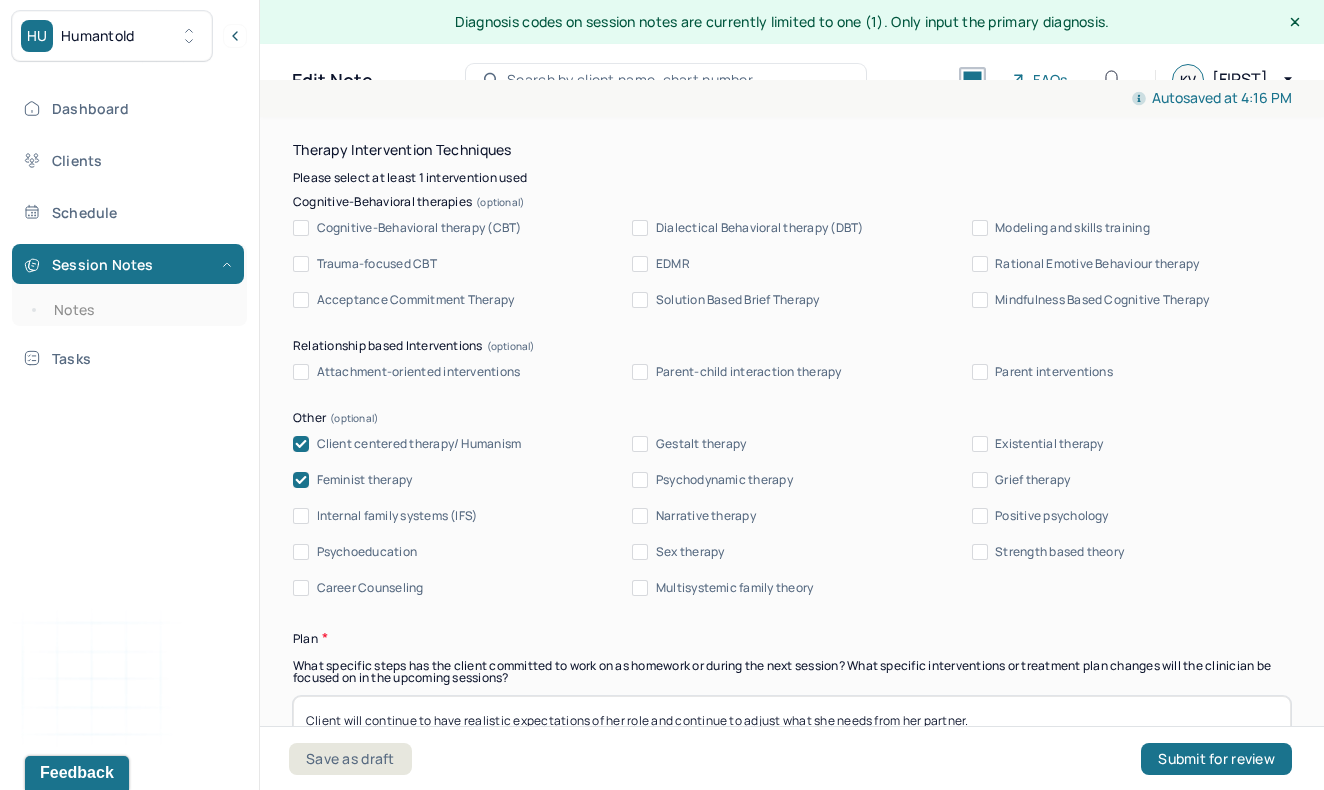type on "Client discussed that she was feeling purposeless about her job and felt that she had a new project that was causing her stress. Client reported that she was feel frustrated as she felt that she wanted to do more but was unable to. Client was insightful as she reported that she has ofte worried about the projects that she was having and often "reactive" with her anxiety. Client also reported that when she thinks about these new projects, her stomach hurts despite taking antianxiety medication. This appeared to be a physical manifestation of her anxiety which the client has often reported. Client has benefitted from REBT where the client is taught to reframe and to talk more about her strengths which provides encouragement for the client to have hope and lessen the anxious feelings of not doing enough or not to be as reactive." 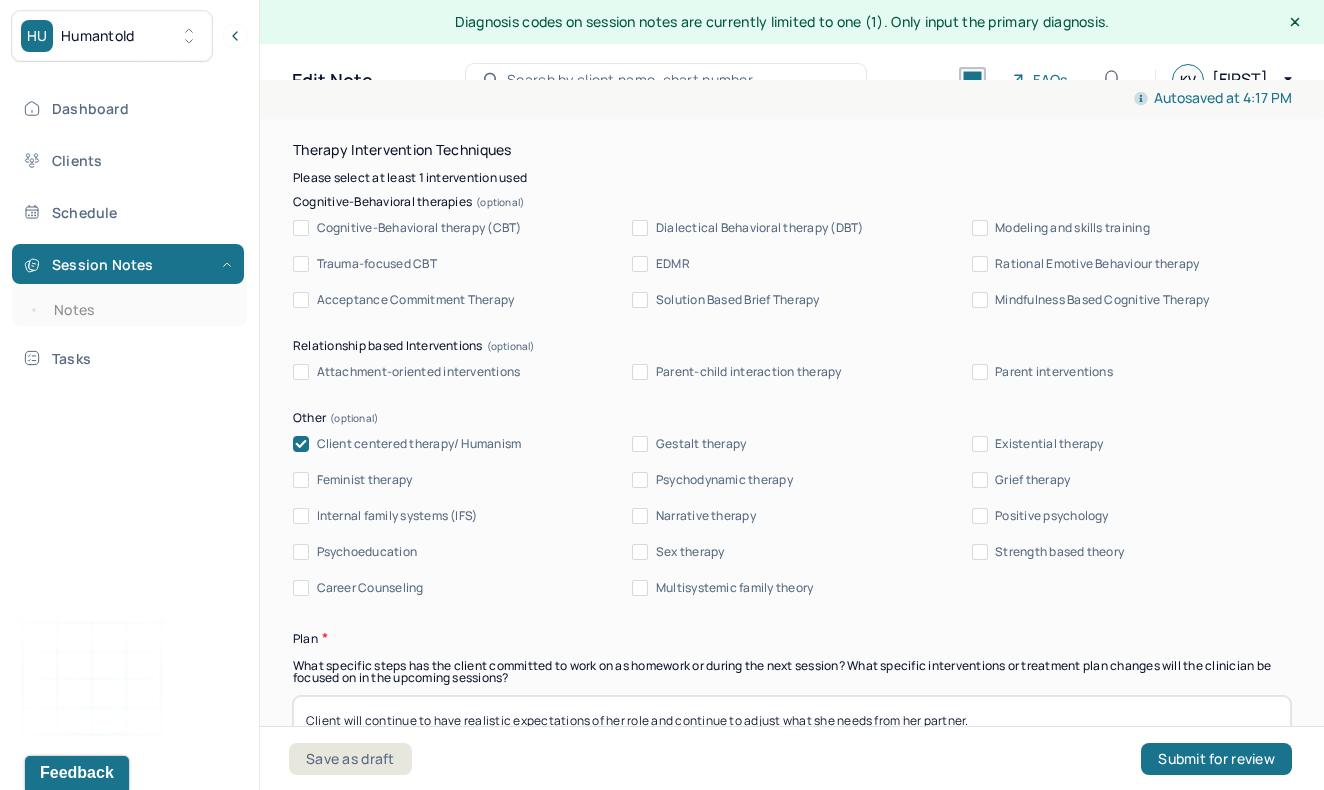 click on "Rational Emotive Behaviour therapy" at bounding box center (980, 264) 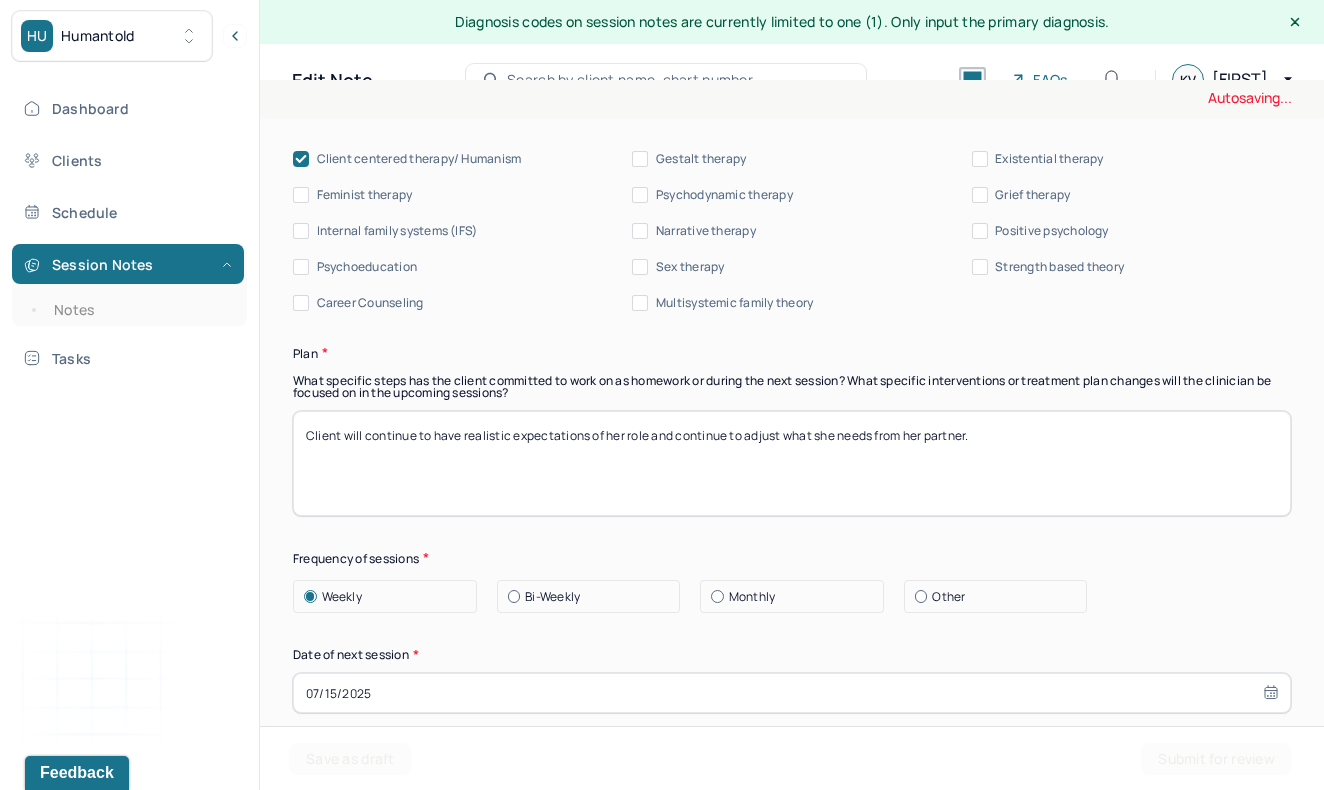 scroll, scrollTop: 2417, scrollLeft: 0, axis: vertical 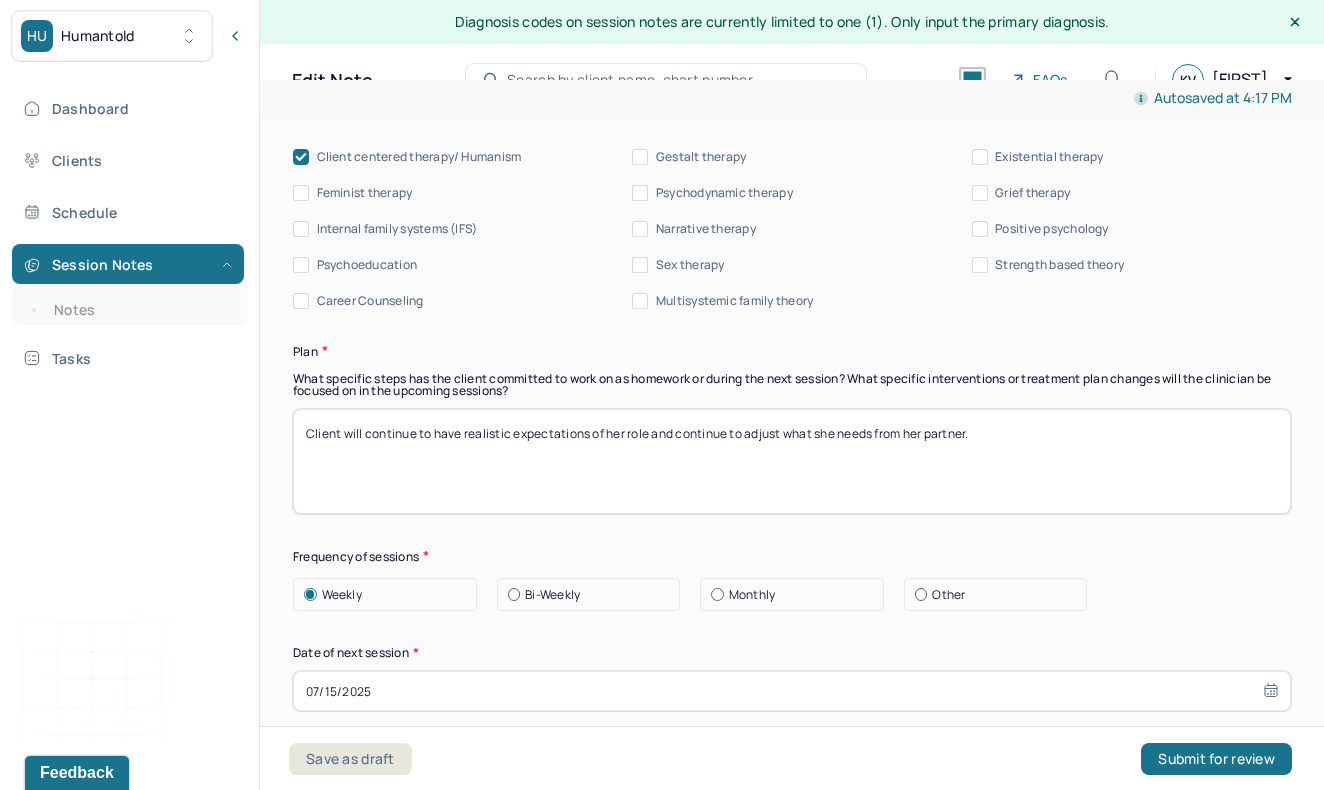 drag, startPoint x: 1038, startPoint y: 411, endPoint x: 364, endPoint y: 375, distance: 674.96075 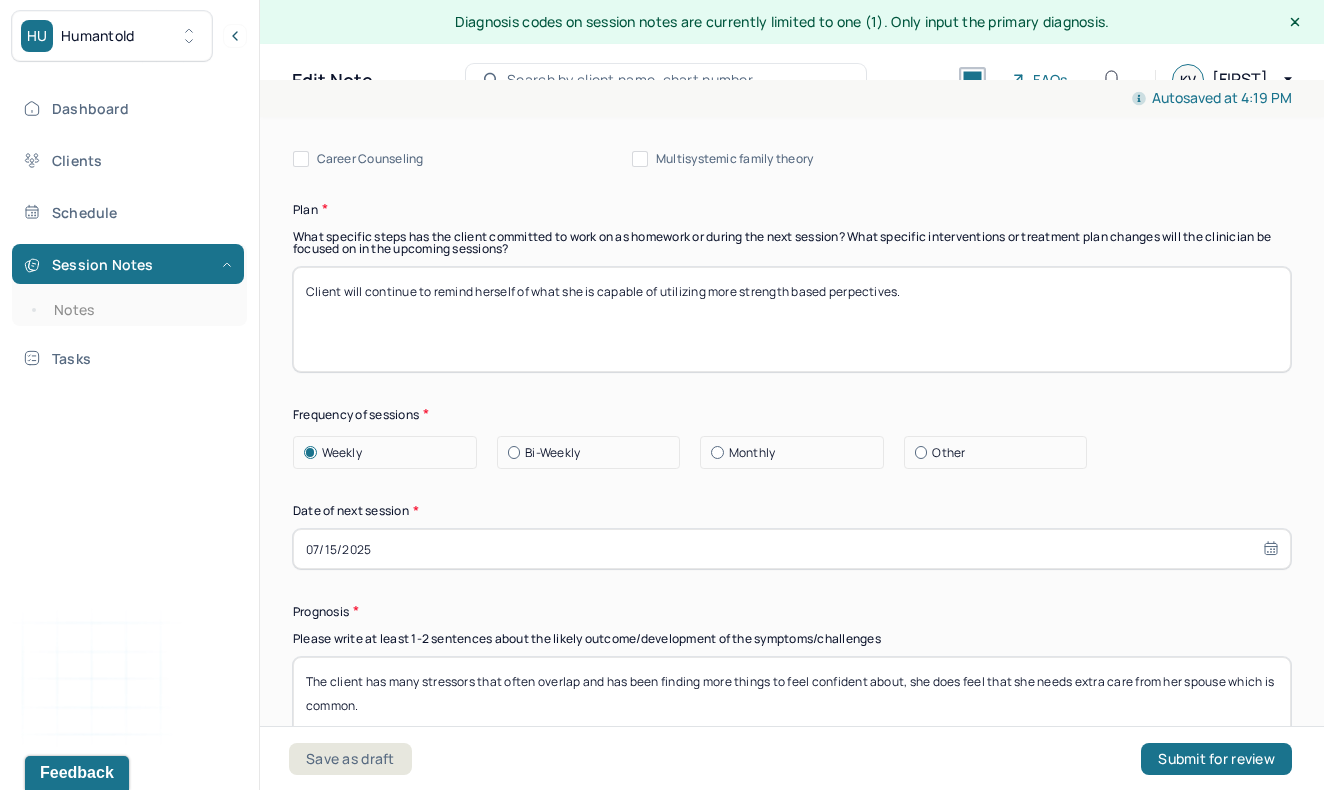scroll, scrollTop: 2561, scrollLeft: 0, axis: vertical 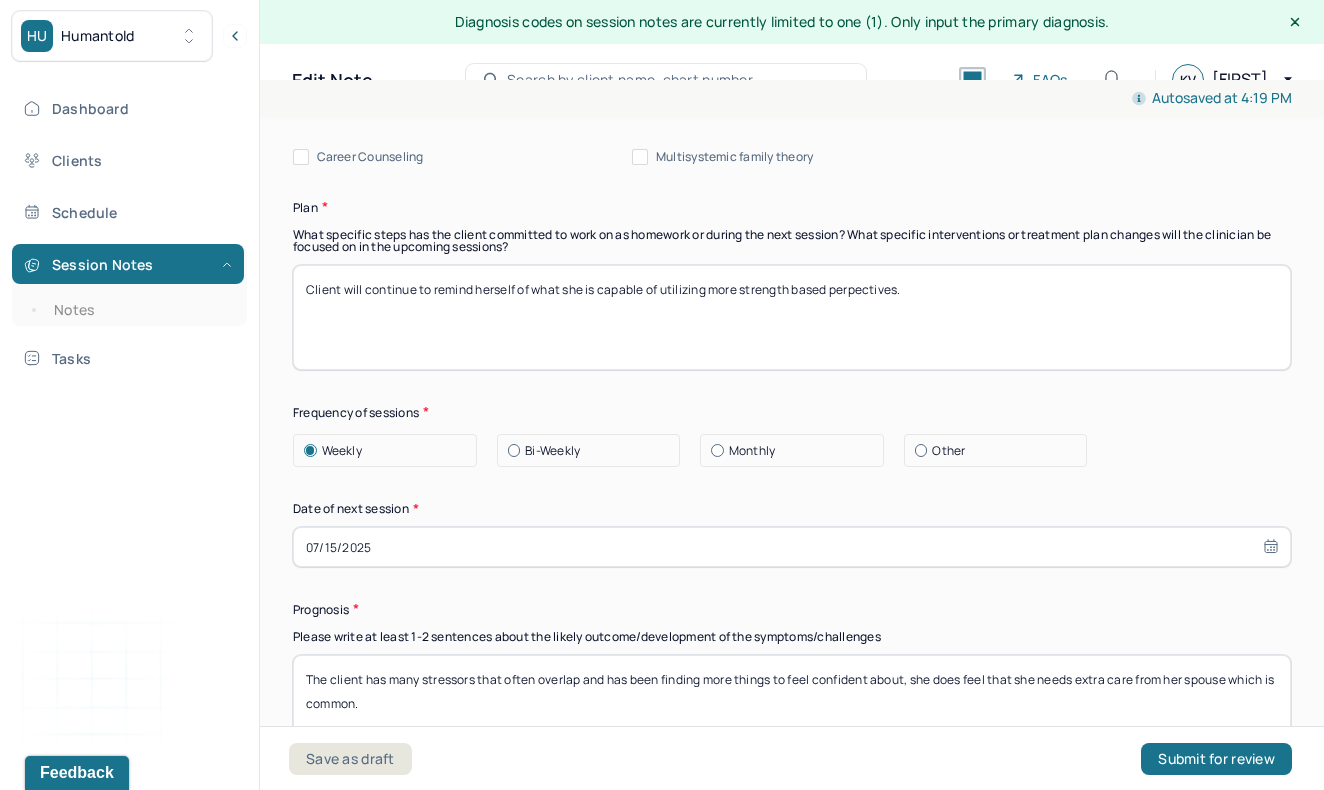 type on "Client will continue to remind herself of what she is capable of utilizing more strength based perpectives." 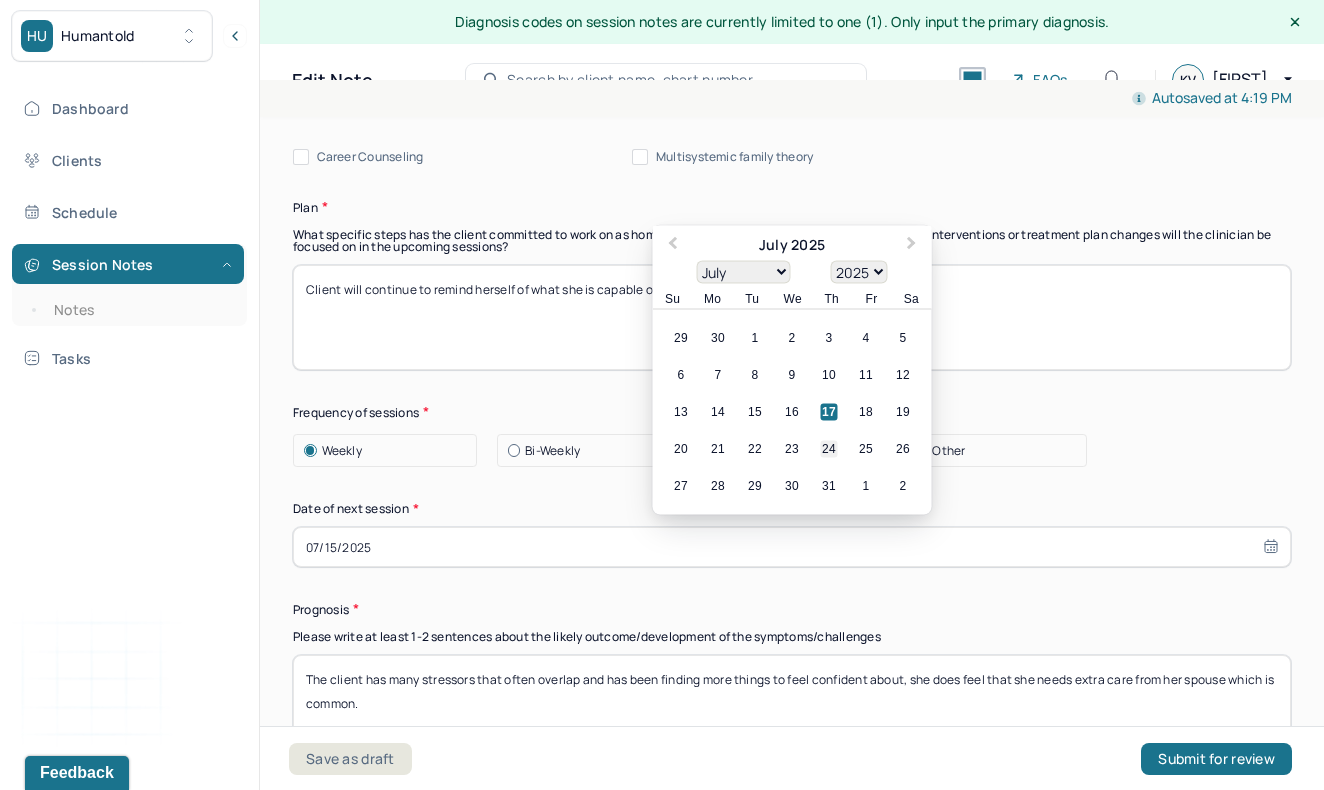 click on "24" at bounding box center [829, 449] 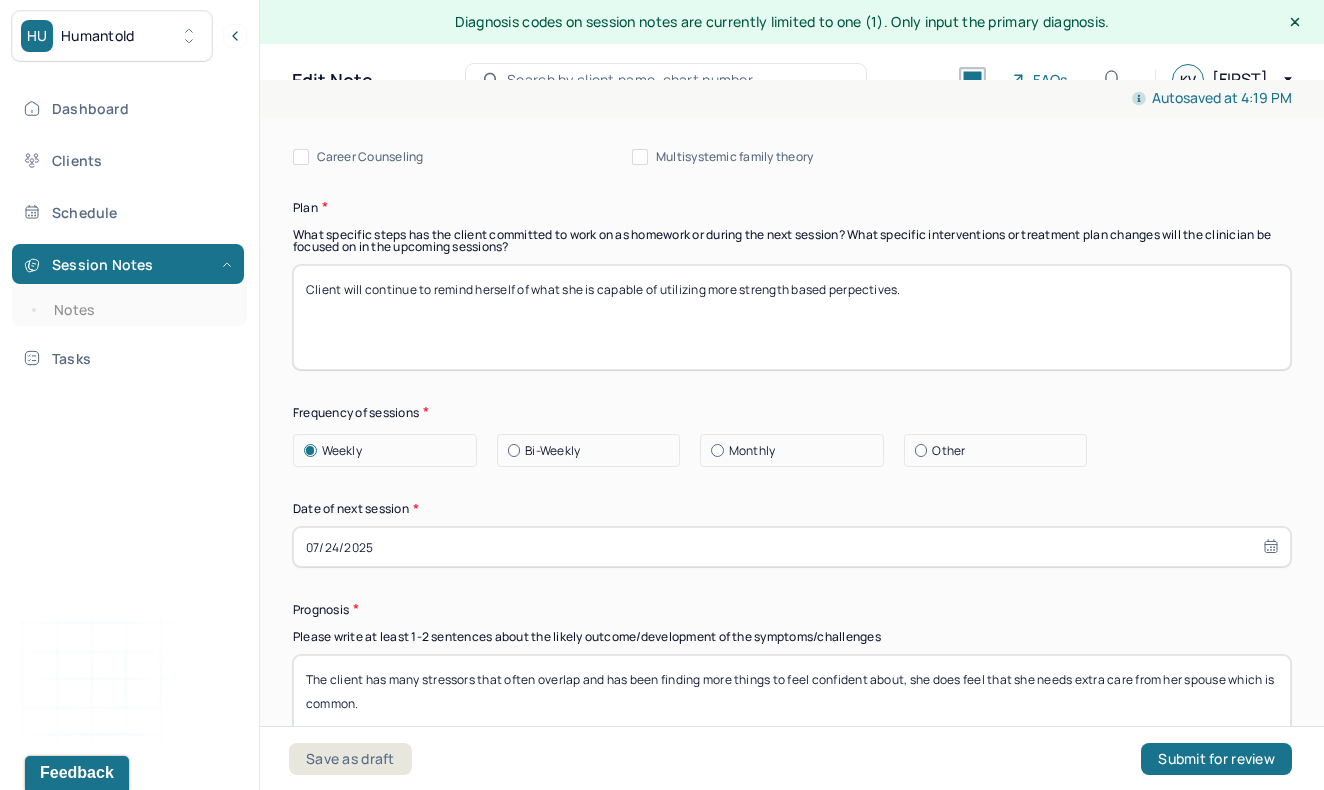 click on "07/24/2025" at bounding box center [792, 547] 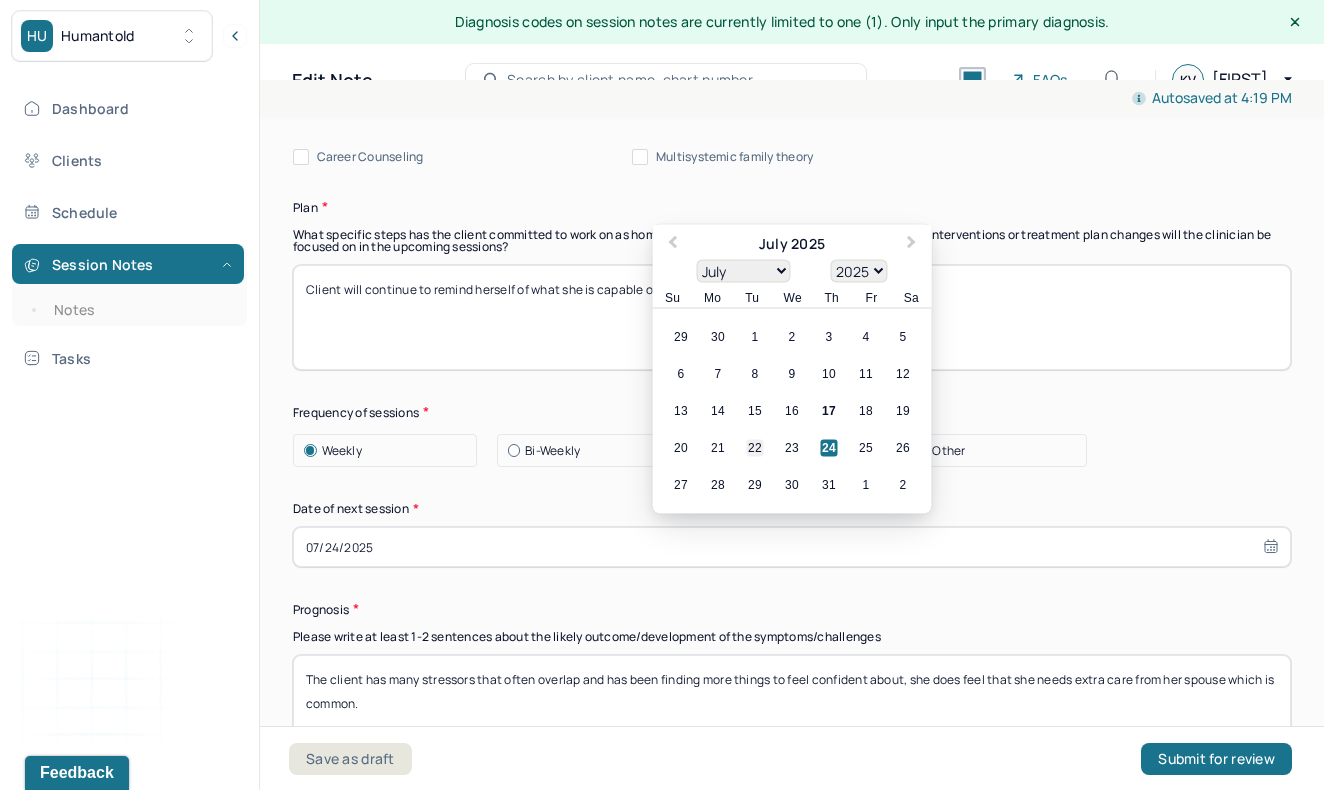 click on "22" at bounding box center [755, 448] 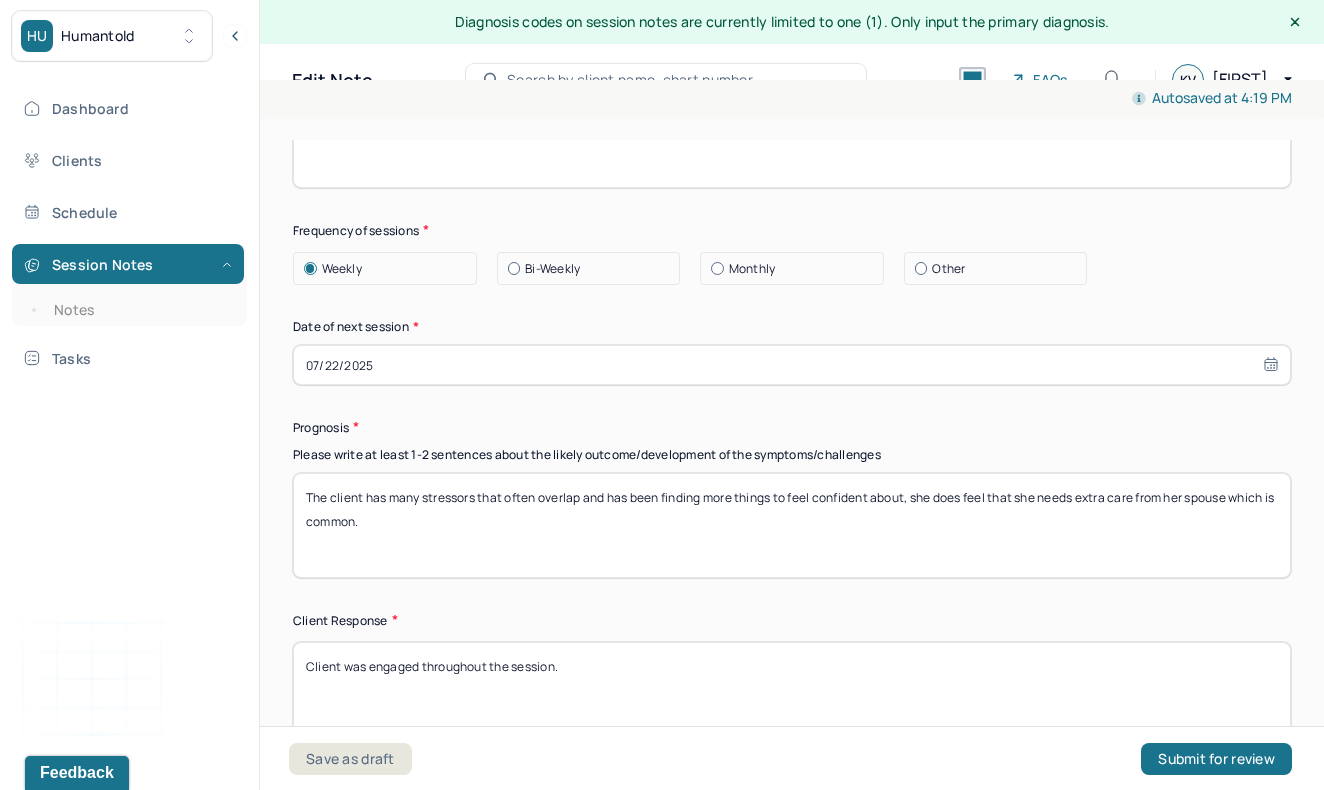 scroll, scrollTop: 2791, scrollLeft: 0, axis: vertical 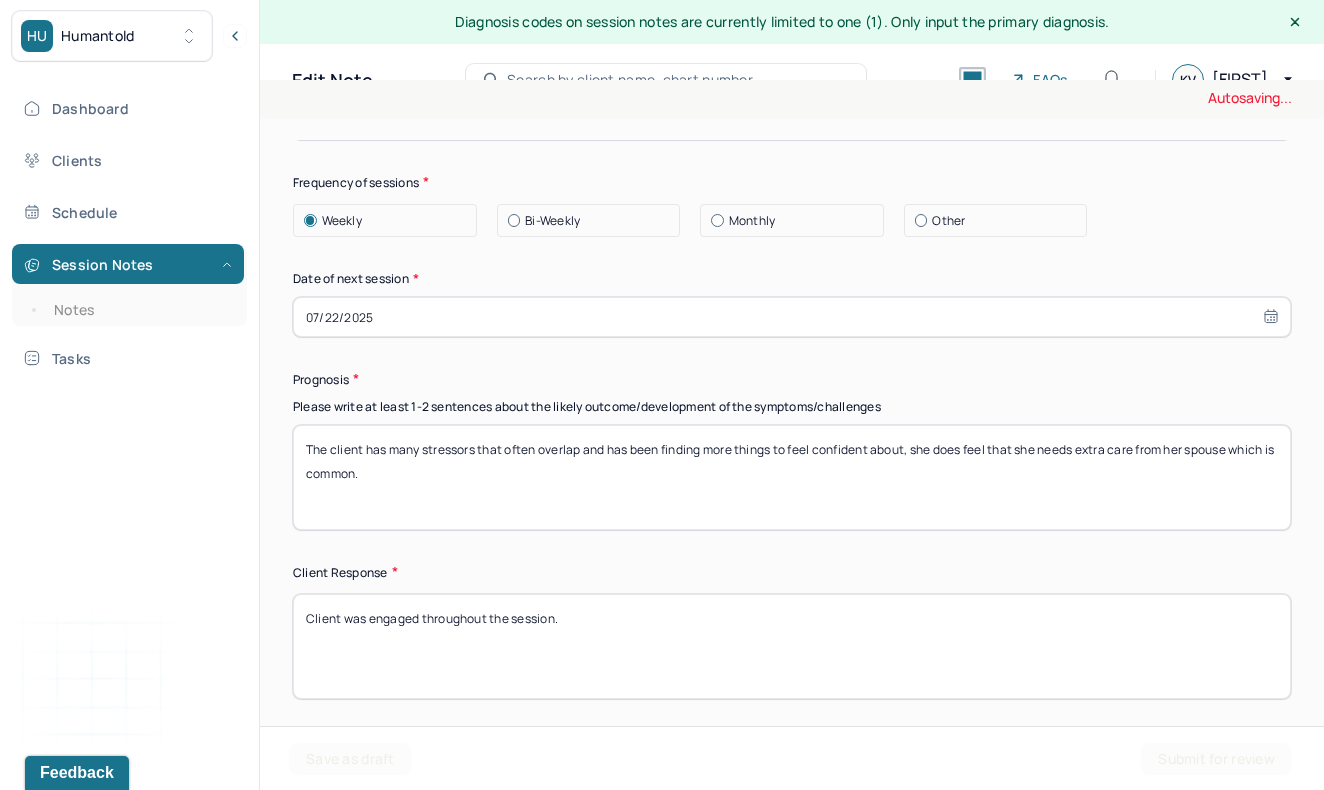 click on "The client has many stressors that often overlap and has been finding more things to feel confident about, she does feel that she needs extra care from her spouse which is common." at bounding box center [792, 477] 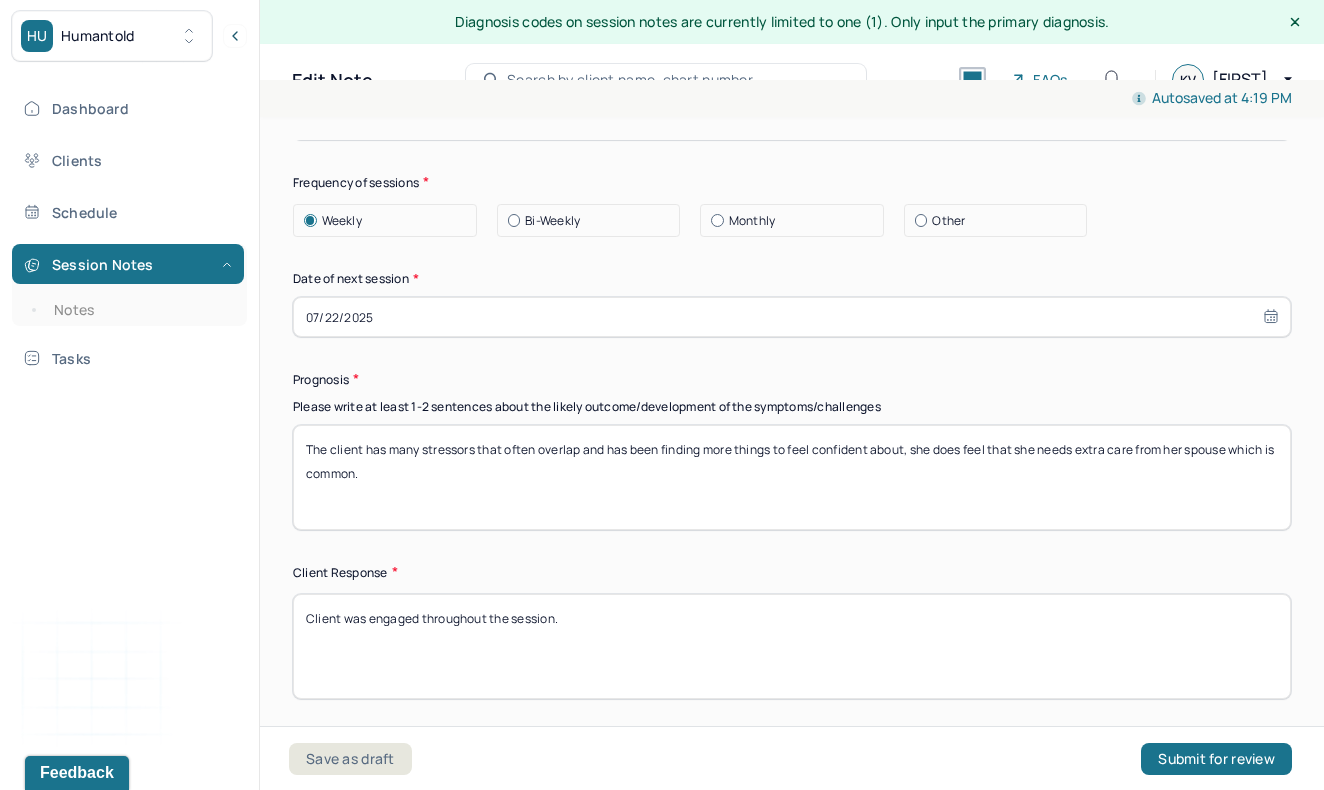 drag, startPoint x: 667, startPoint y: 445, endPoint x: 253, endPoint y: 407, distance: 415.7403 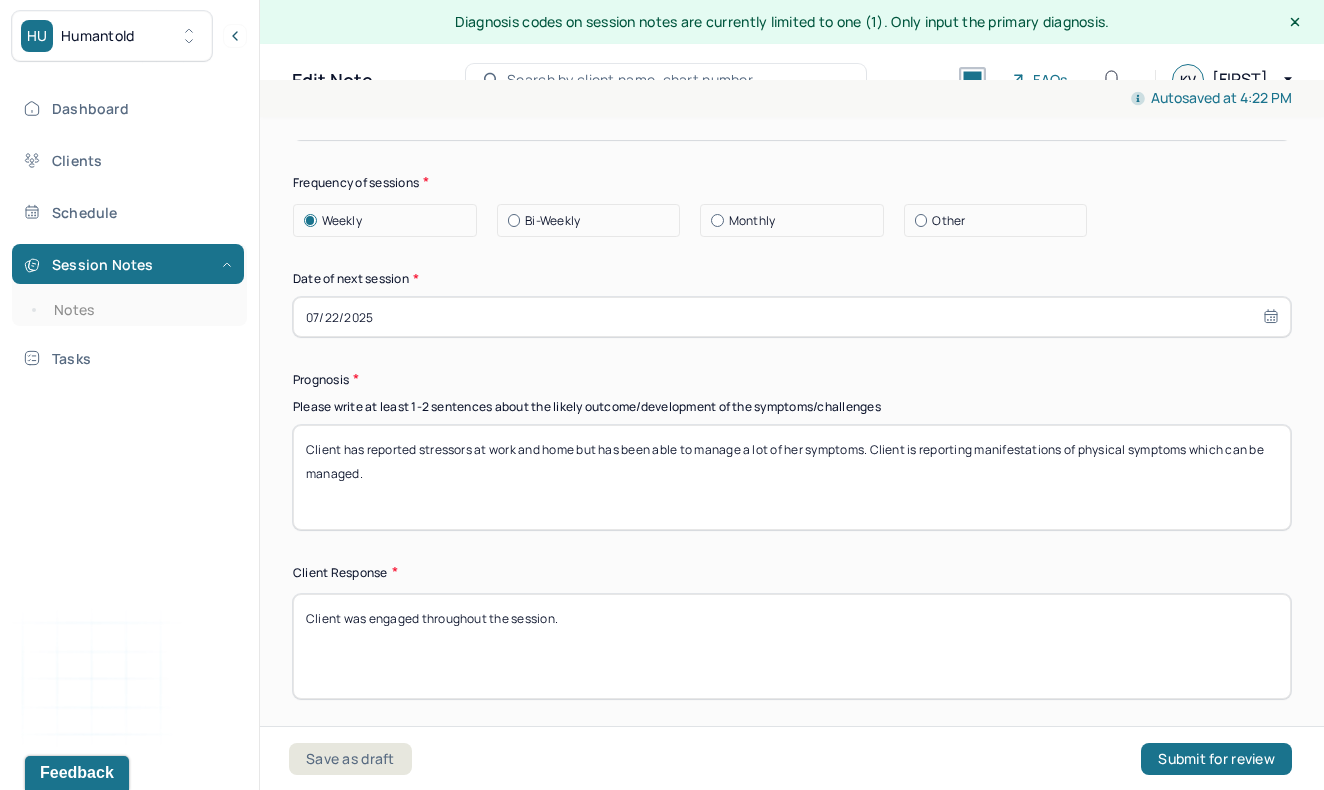 scroll, scrollTop: 36, scrollLeft: 0, axis: vertical 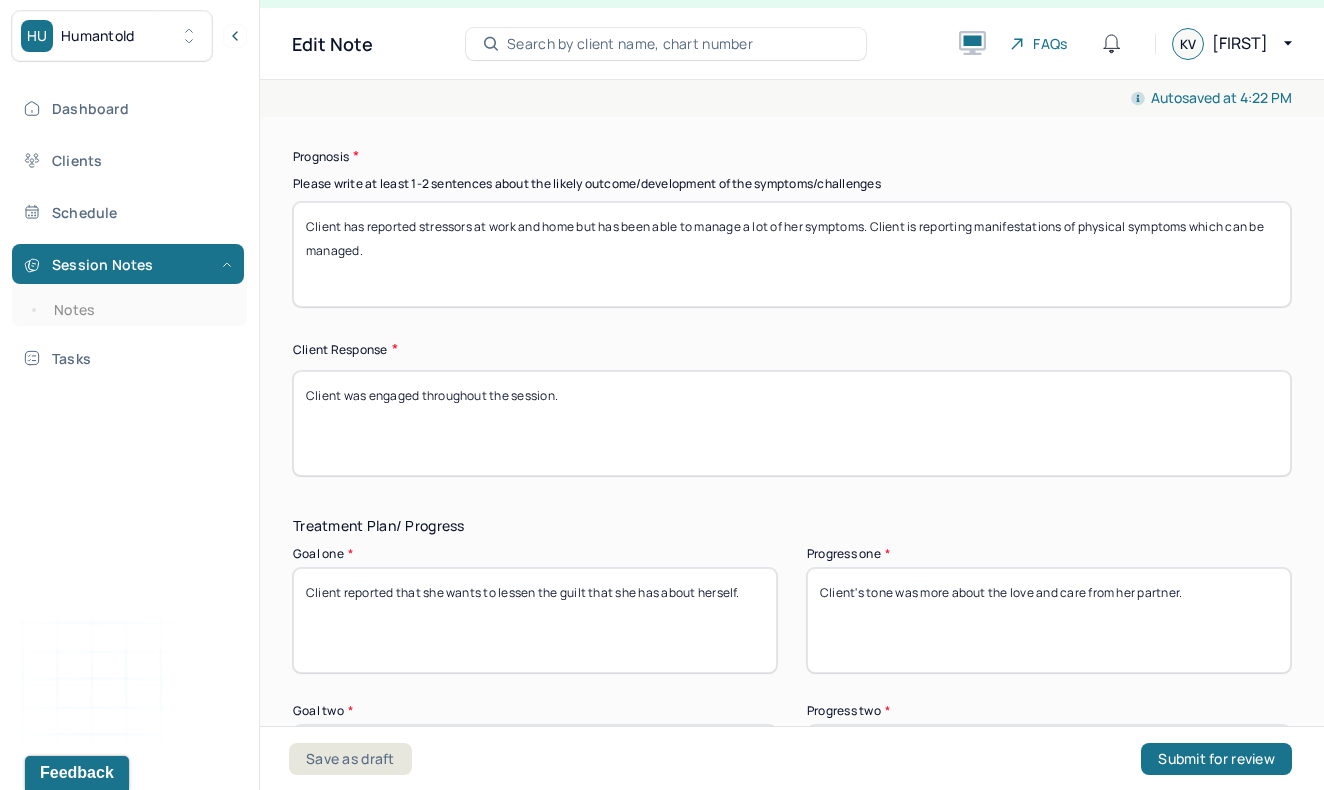type on "Client has reported stressors at work and home but has been able to manage a lot of her symptoms. Client is reporting manifestations of physical symptoms which can be managed." 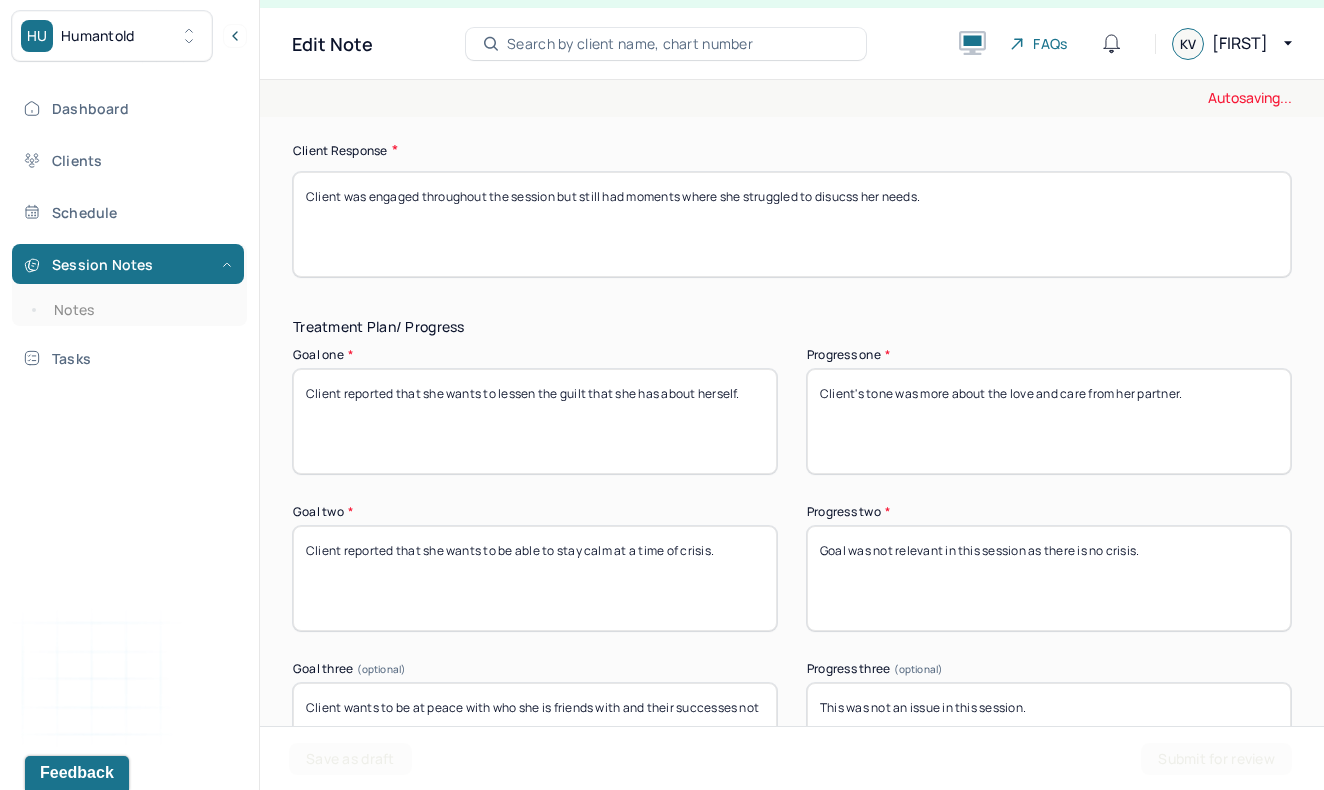 scroll, scrollTop: 3193, scrollLeft: 0, axis: vertical 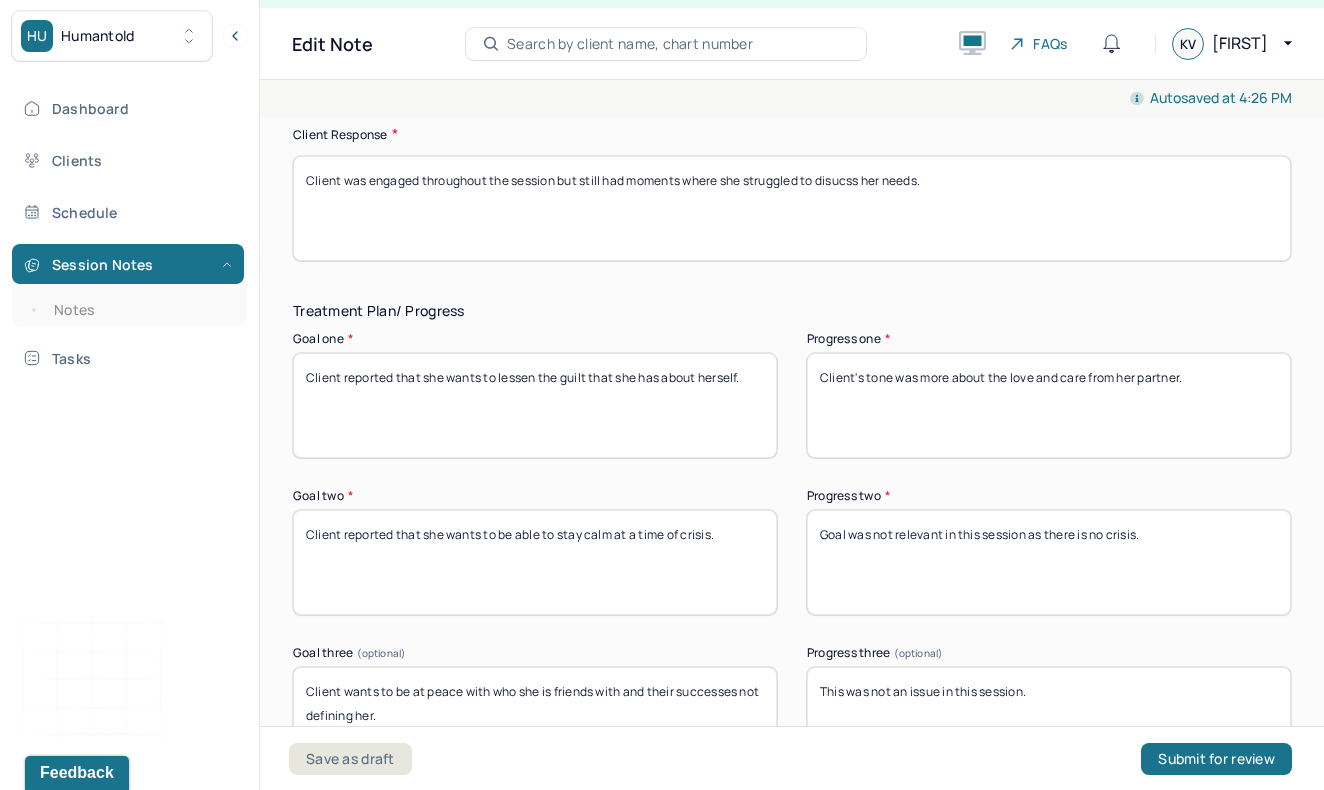 type on "Client was engaged throughout the session but still had moments where she struggled to disucss her needs." 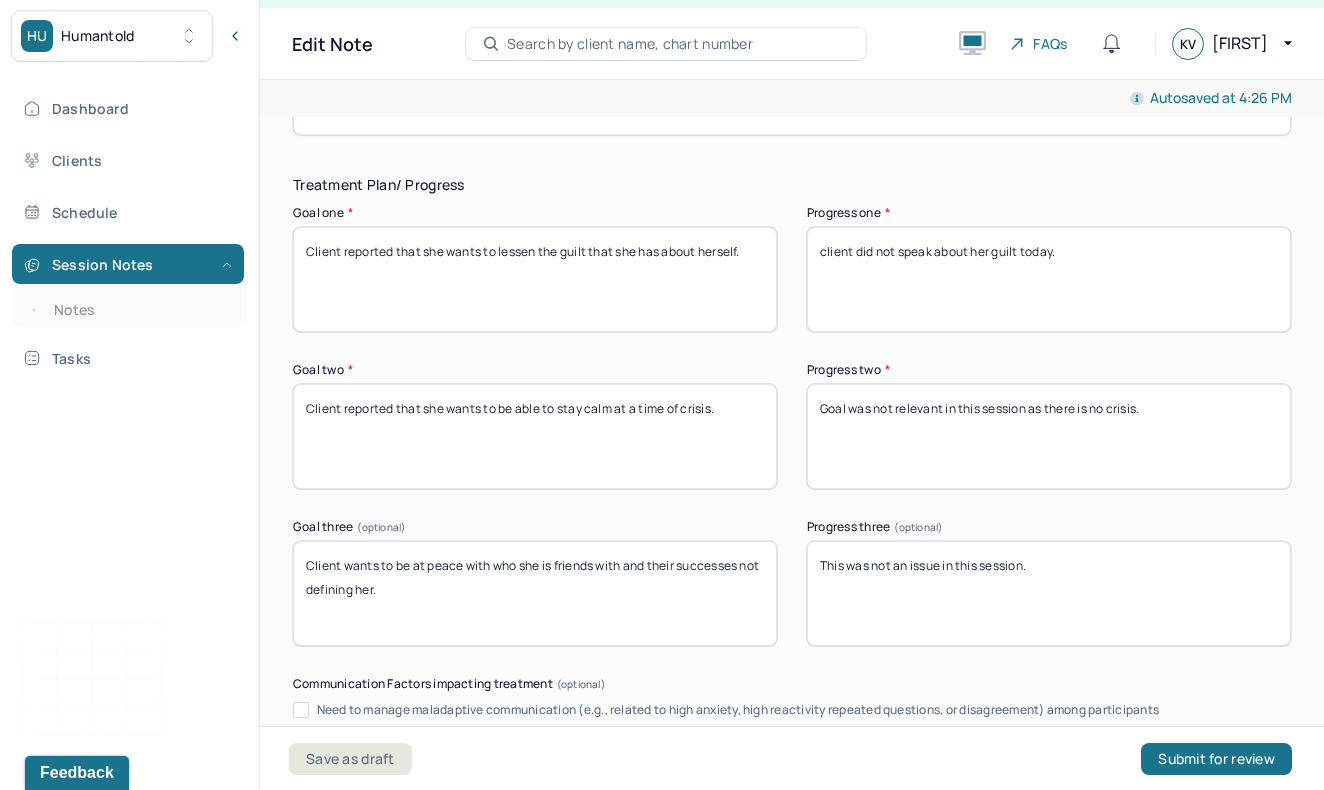 scroll, scrollTop: 3330, scrollLeft: 0, axis: vertical 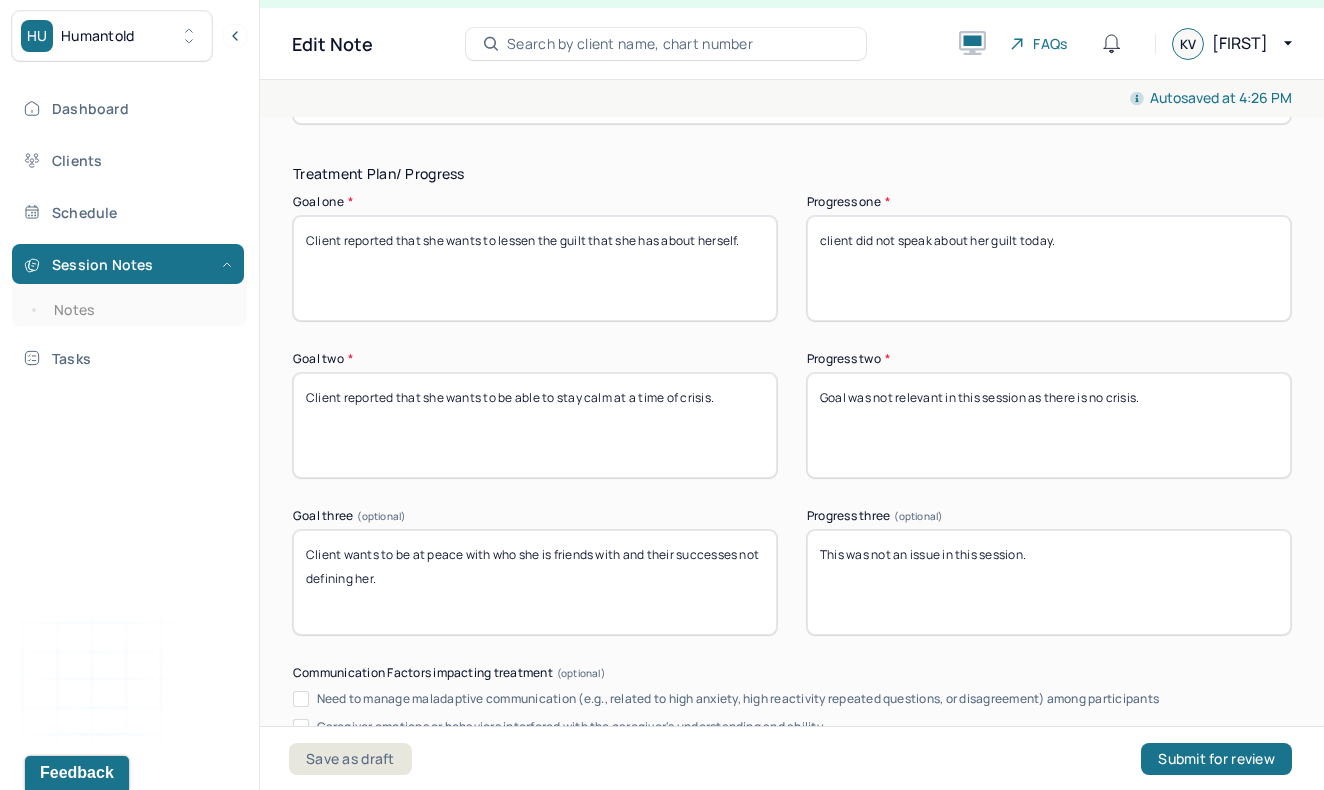 type on "client did not speak about her guilt today." 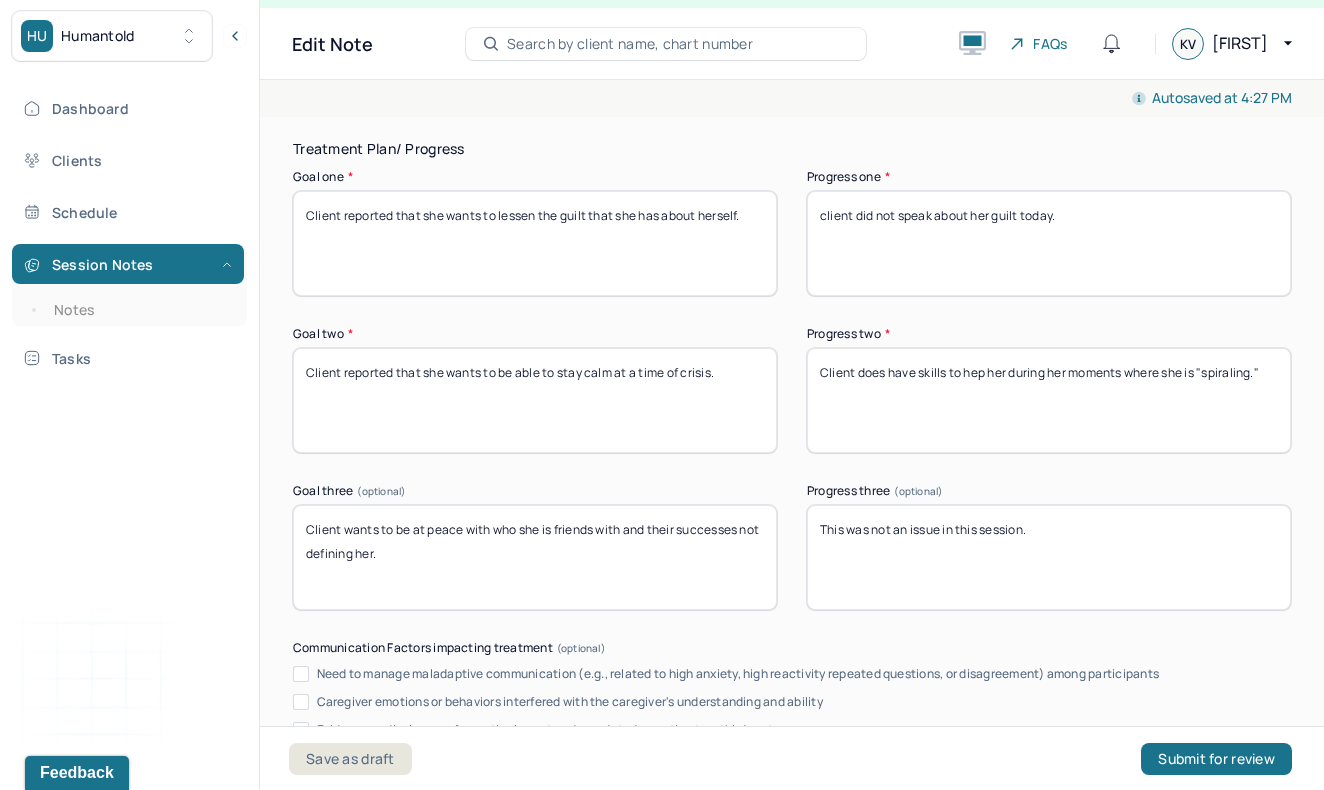 scroll, scrollTop: 3869, scrollLeft: 0, axis: vertical 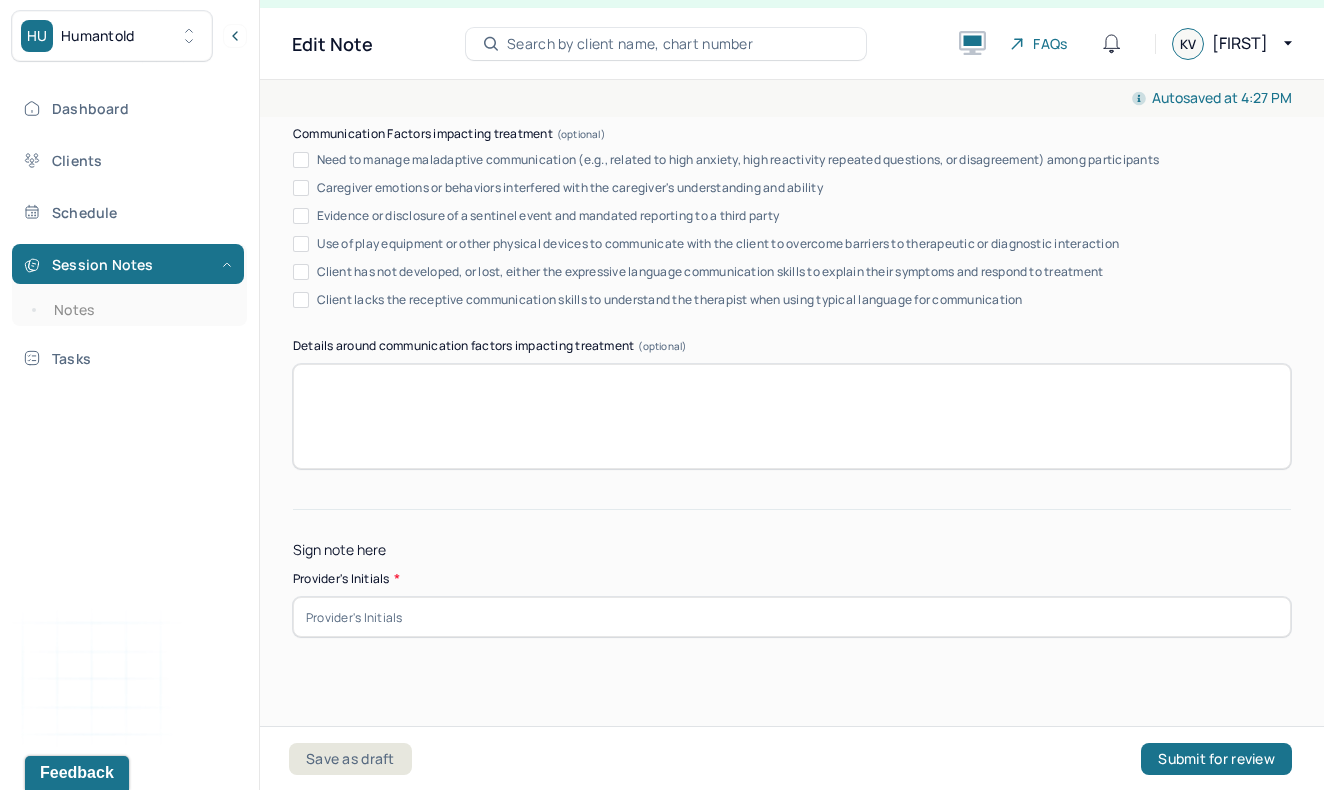 type on "Client does have skills to hep her during her moments where she is "spiraling."" 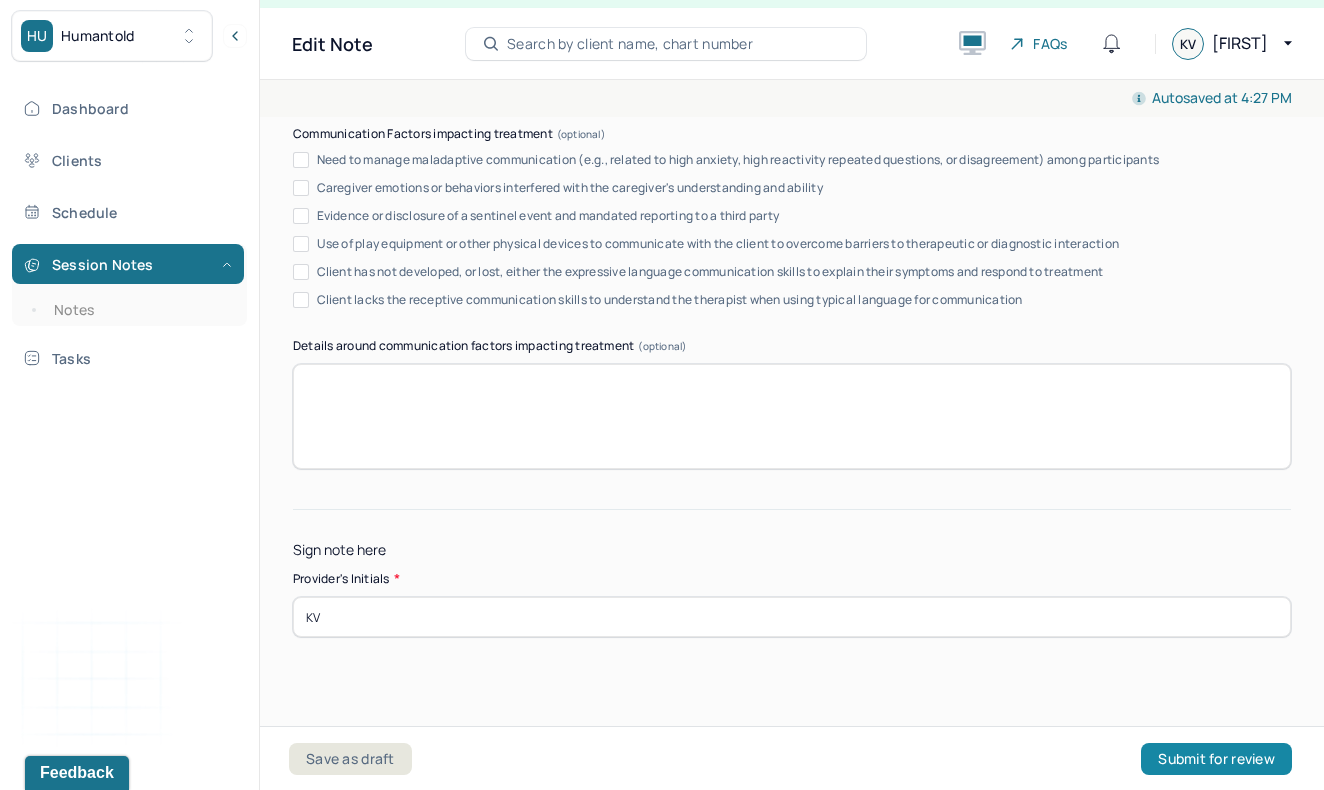 type on "KV" 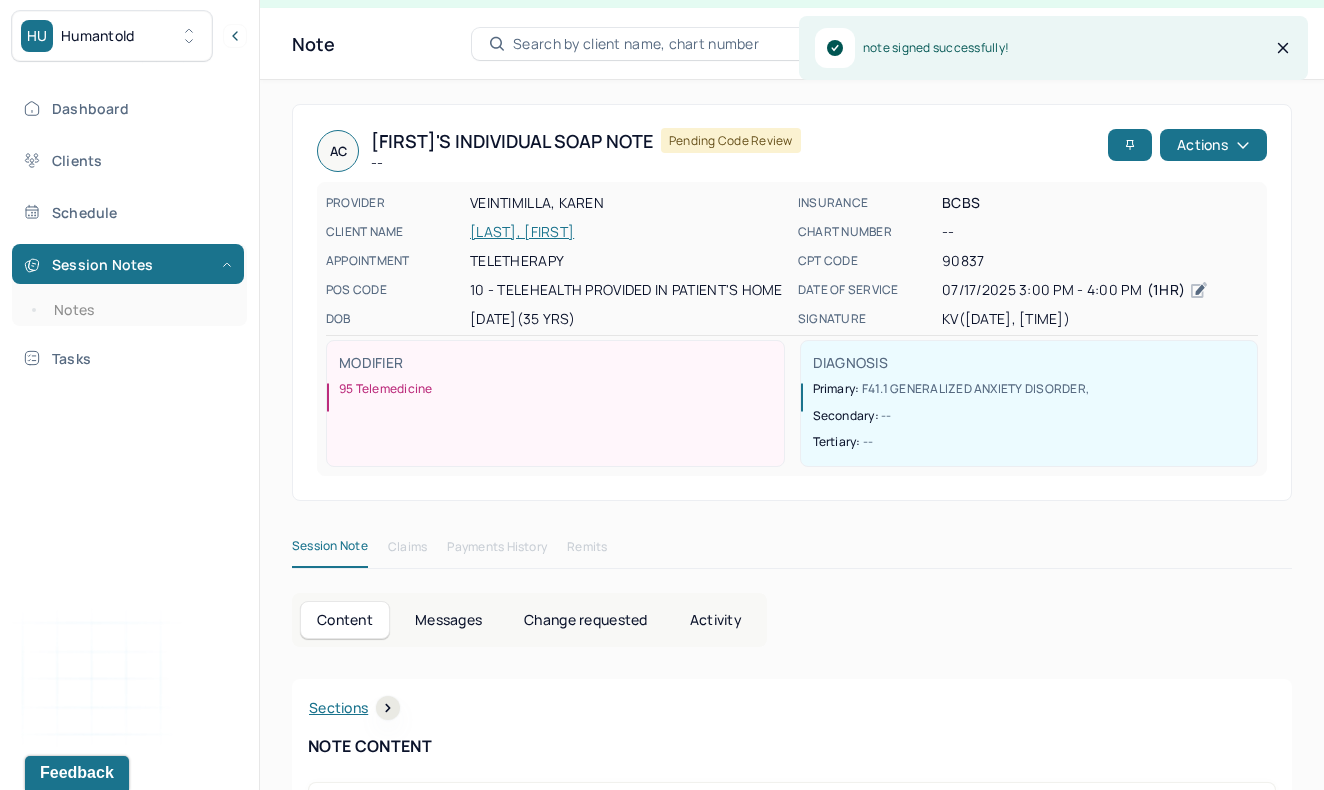 scroll, scrollTop: 0, scrollLeft: 0, axis: both 